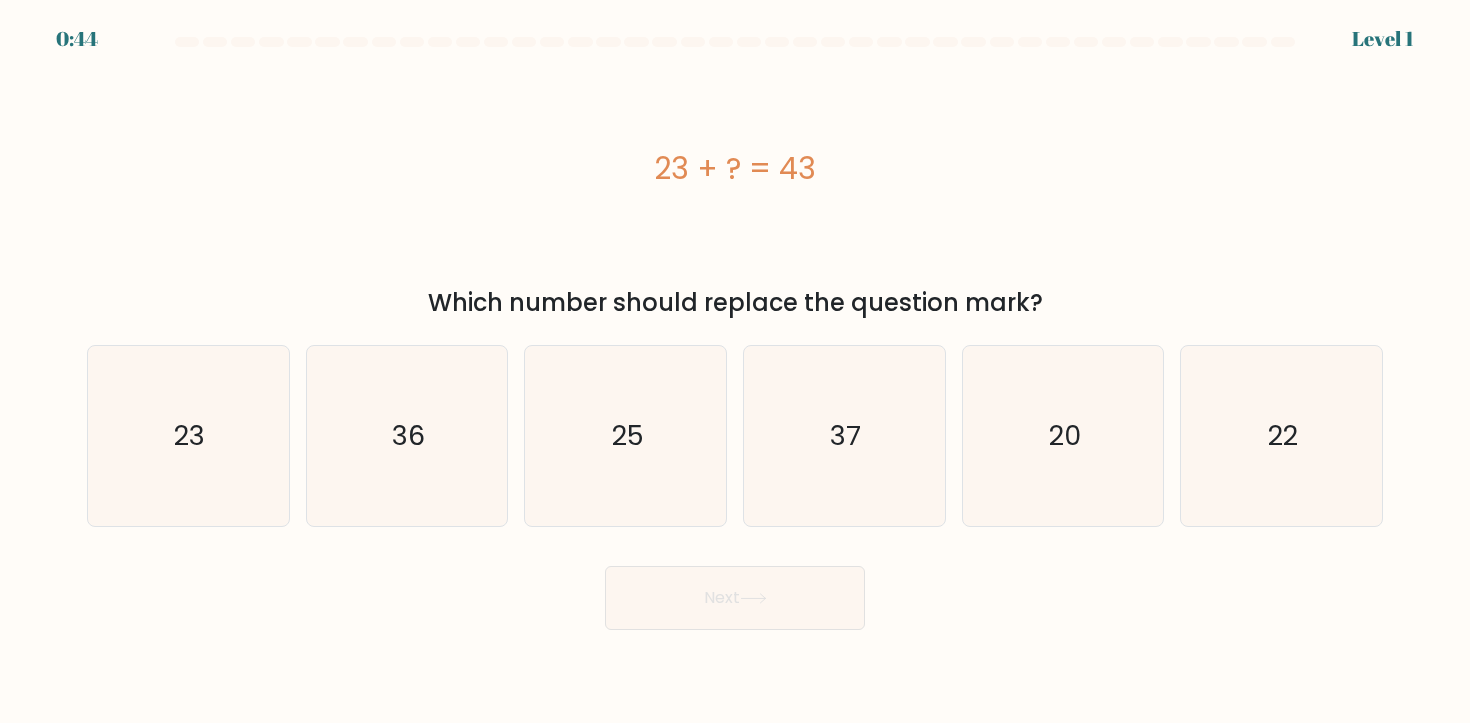 scroll, scrollTop: 0, scrollLeft: 0, axis: both 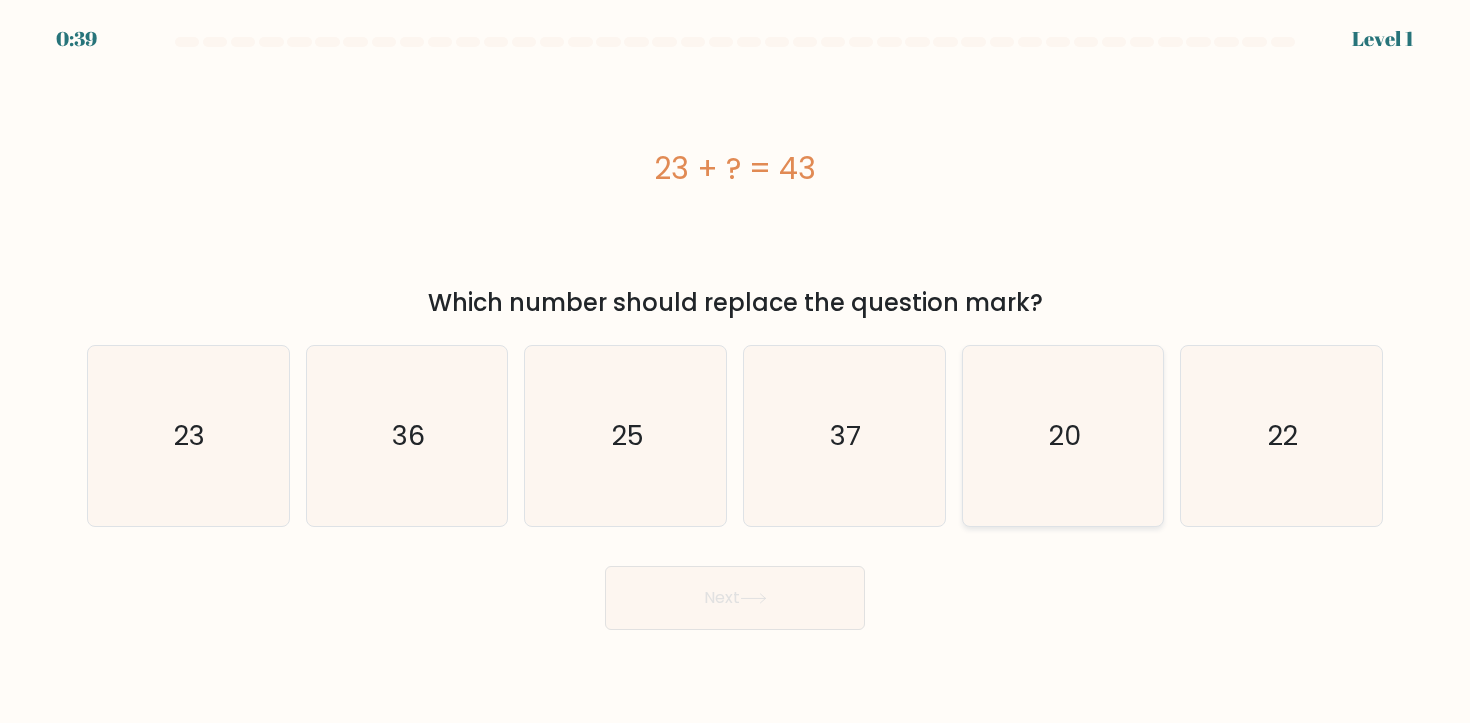 click on "20" 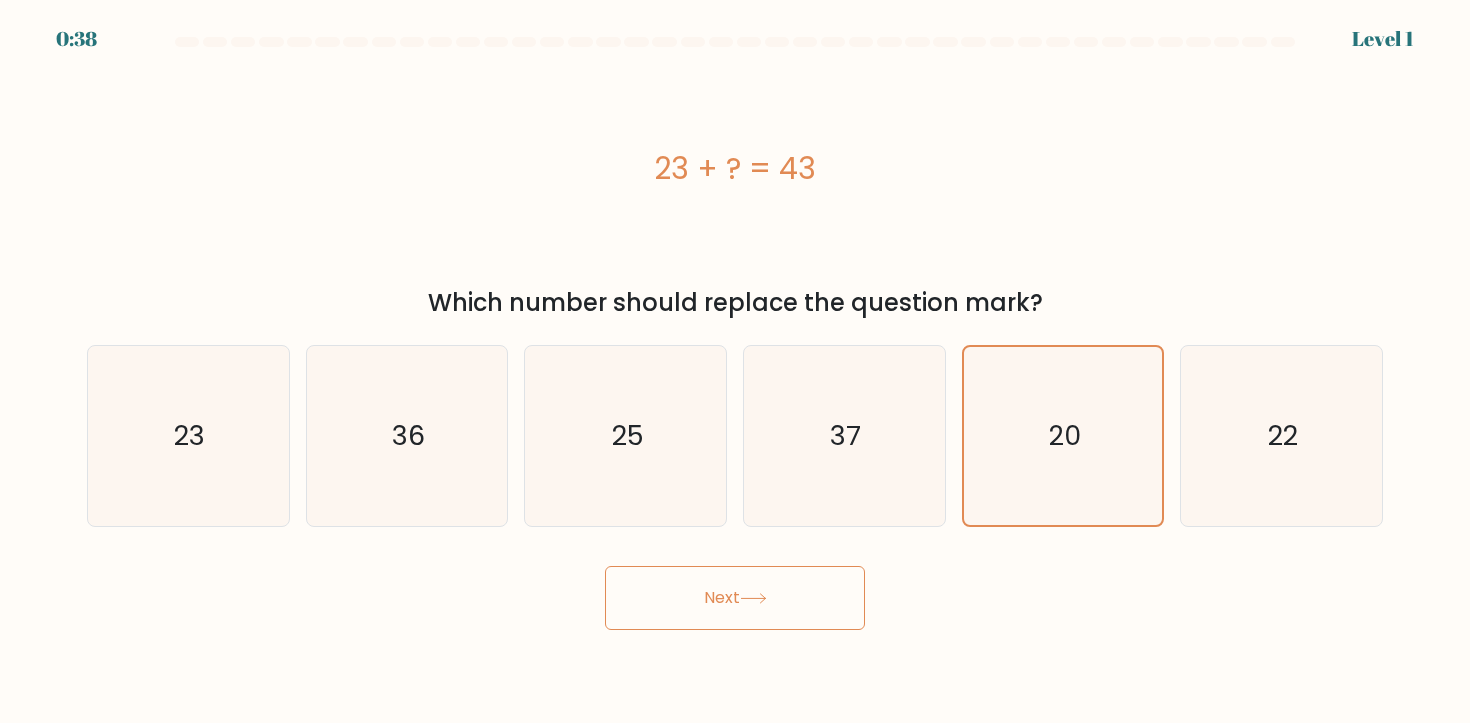 click on "Next" at bounding box center [735, 598] 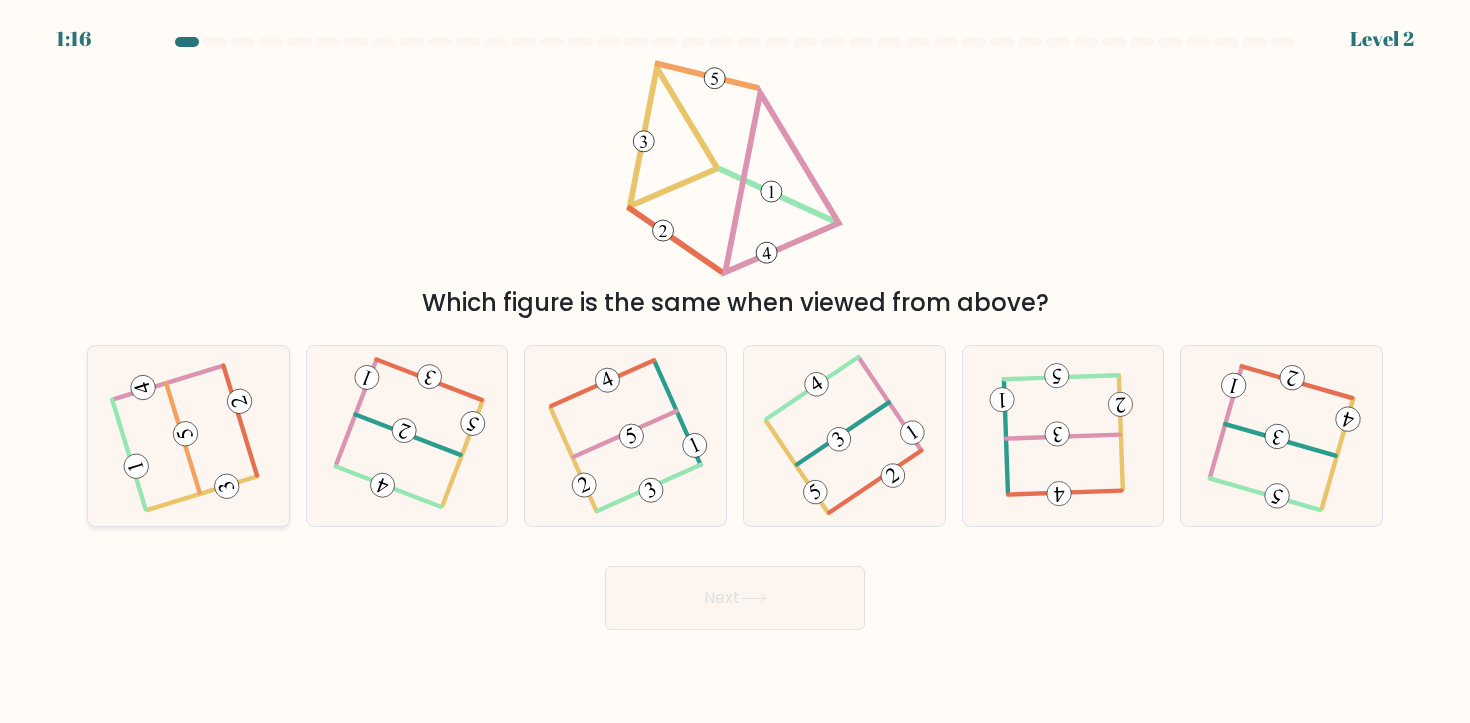 click 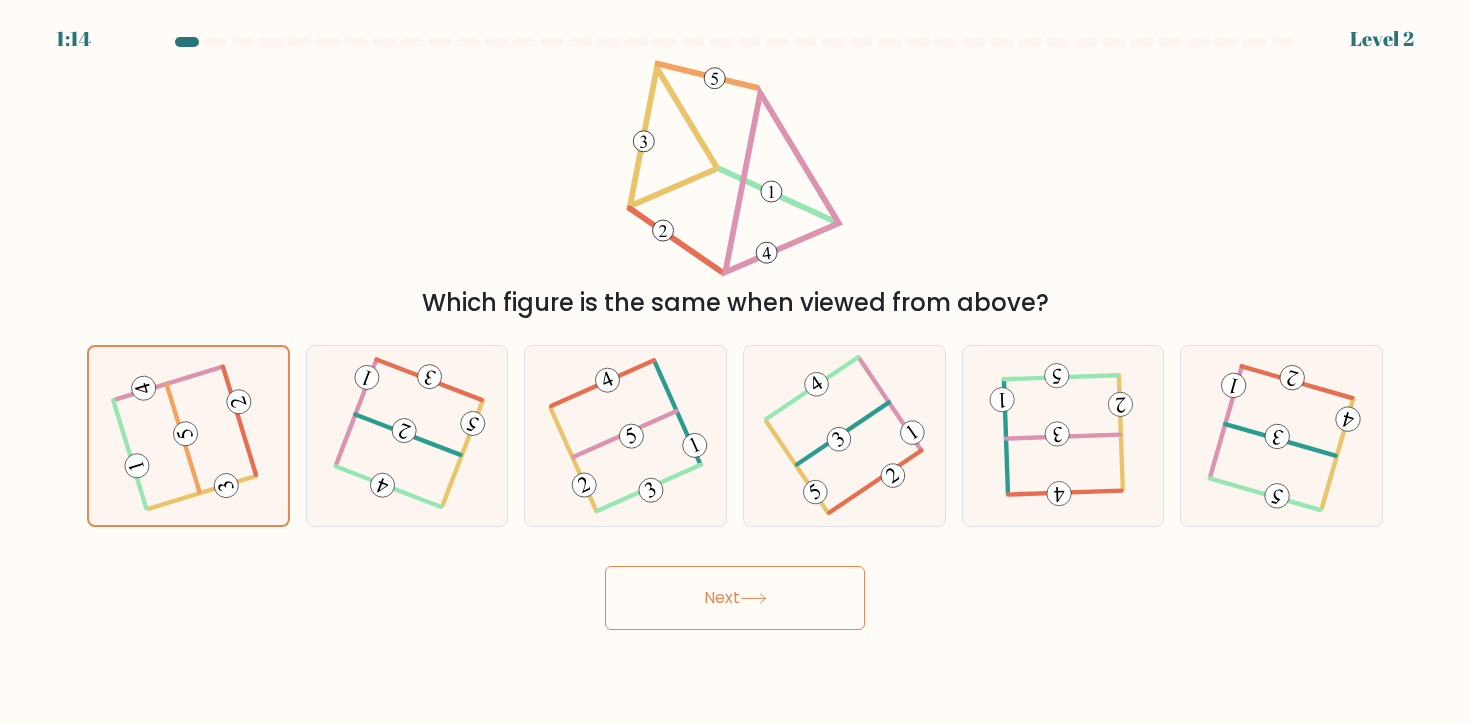 click on "Next" at bounding box center (735, 598) 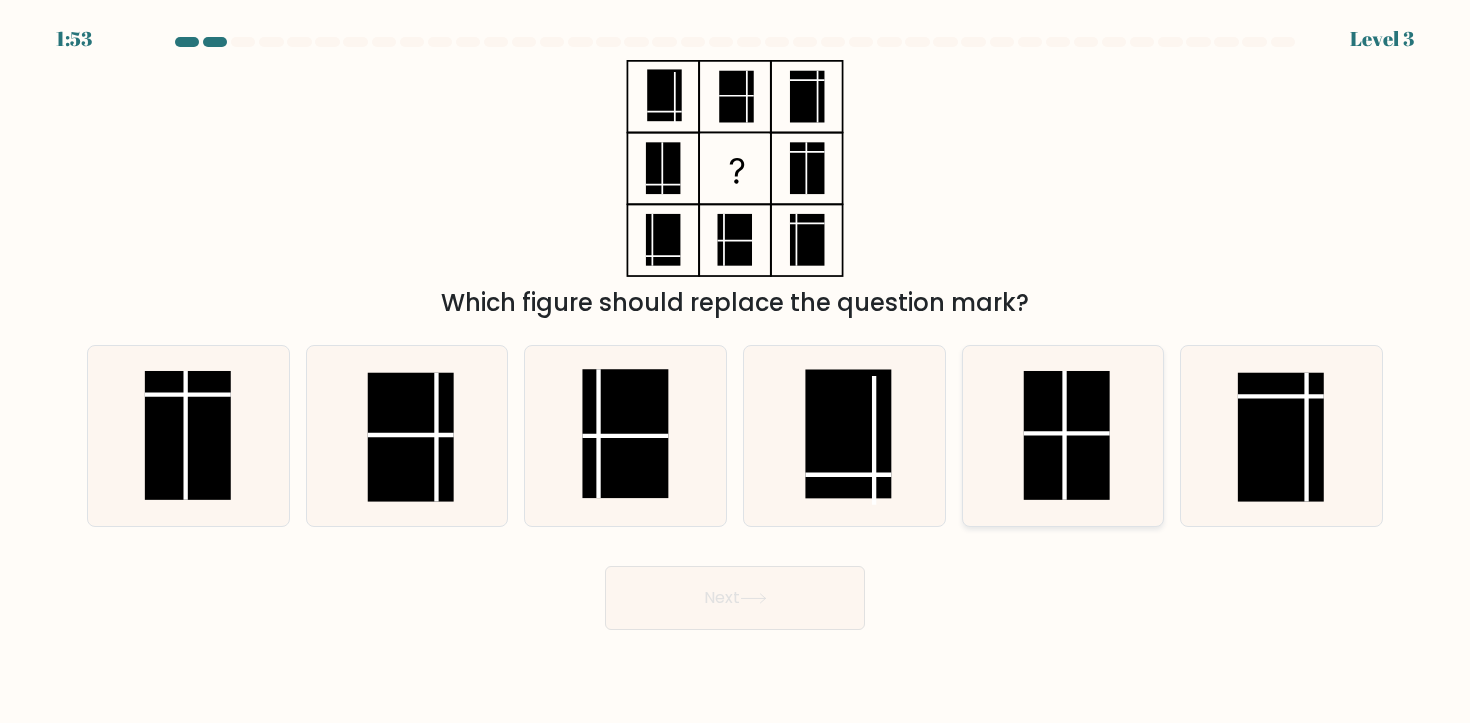 click 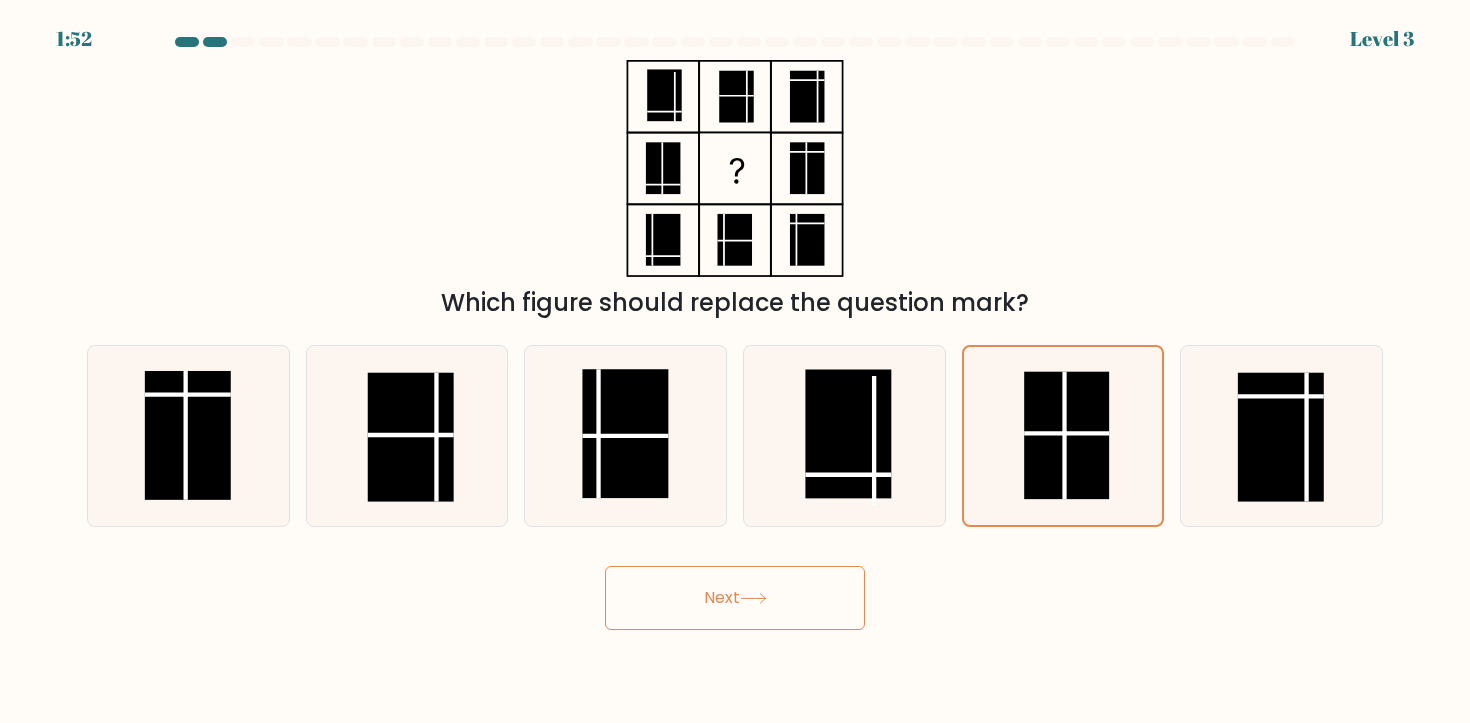 click on "Next" at bounding box center (735, 598) 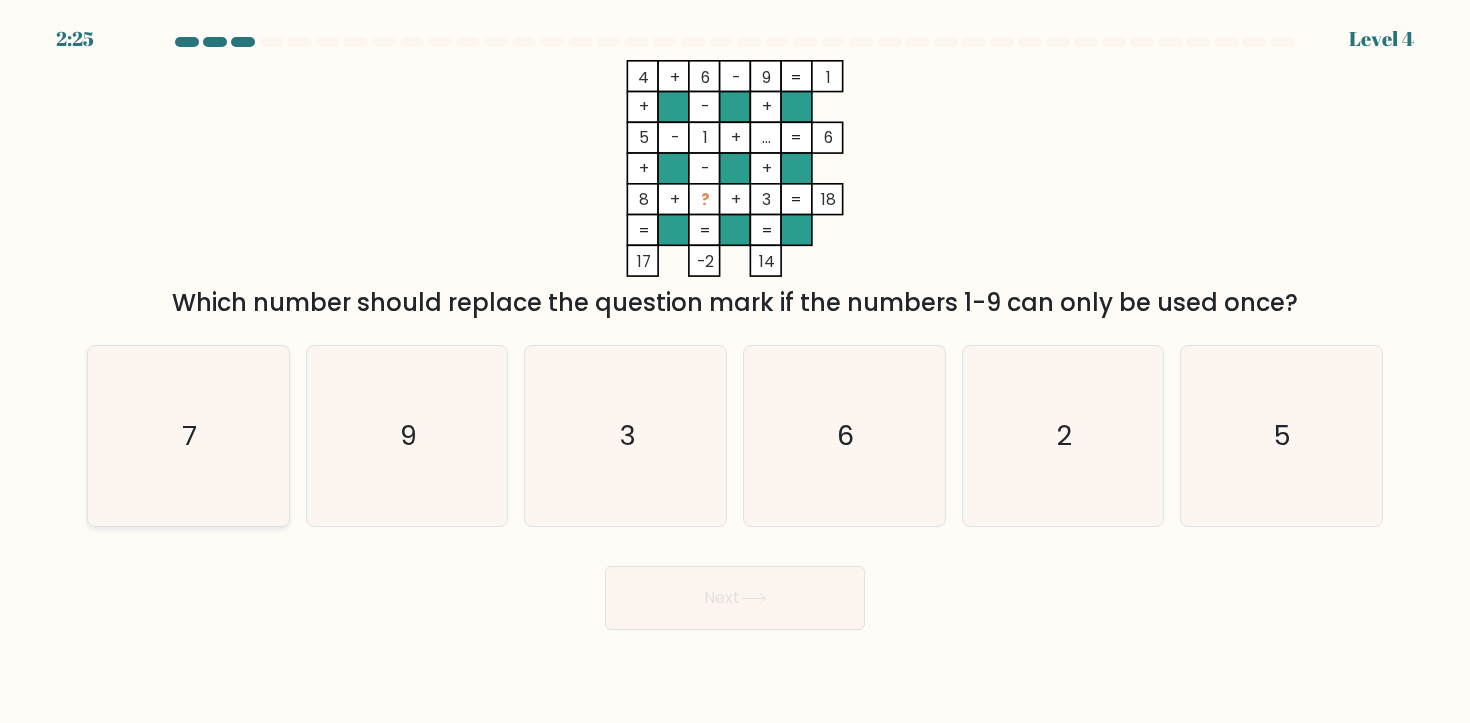click on "7" 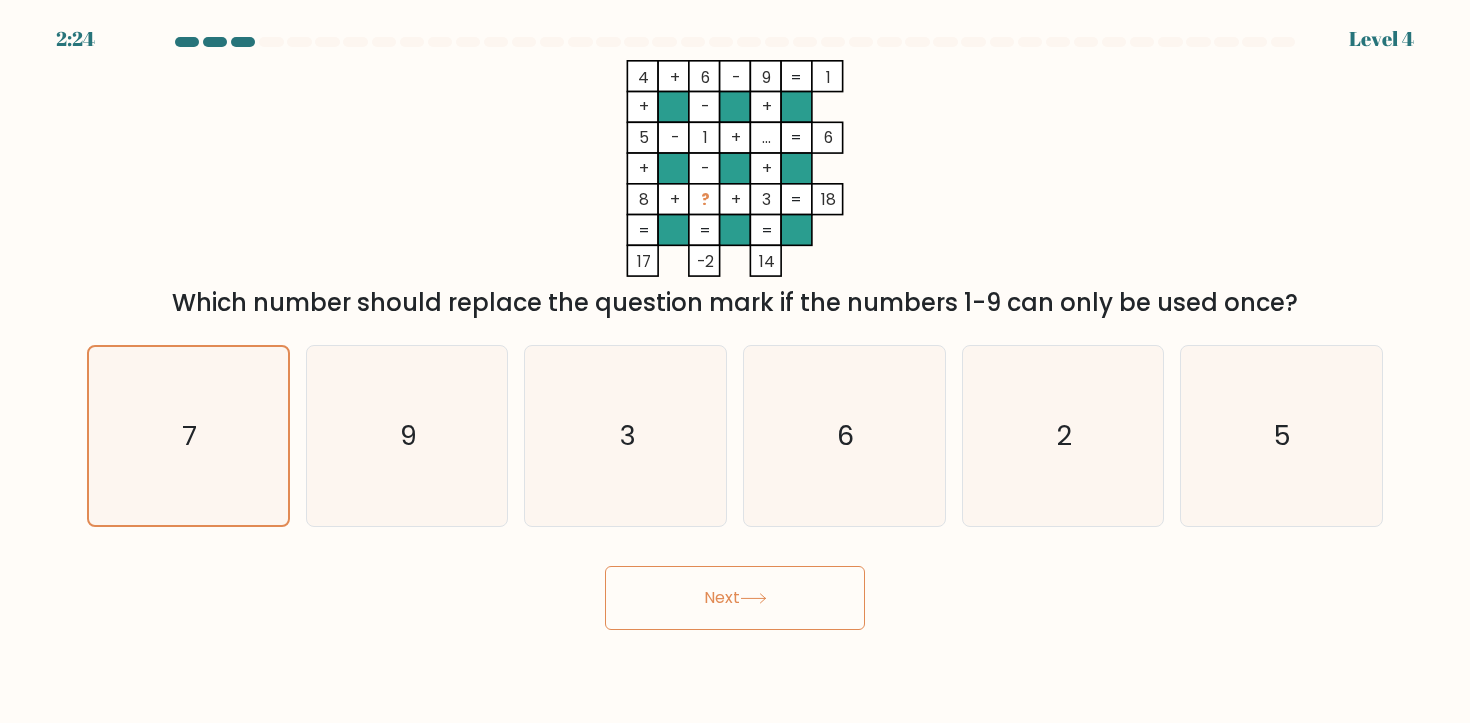 click on "Next" at bounding box center [735, 598] 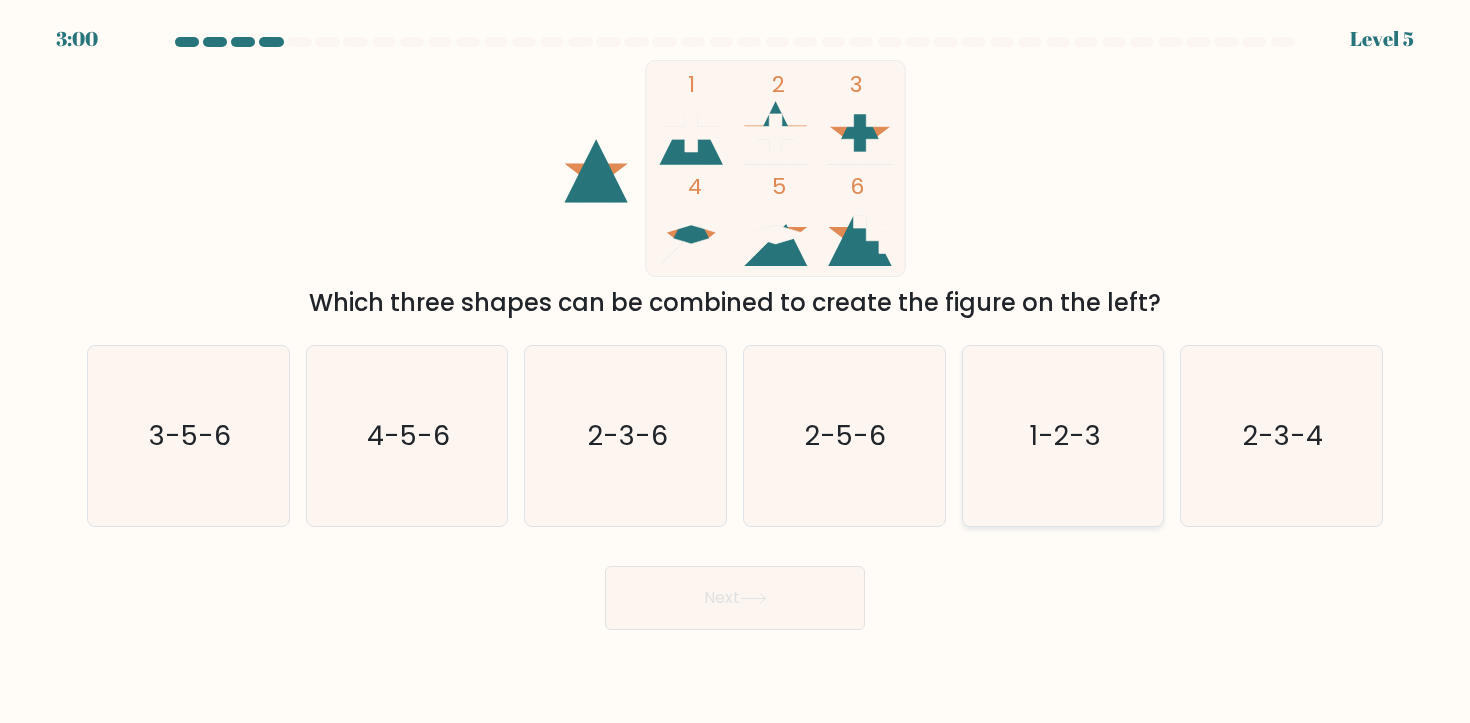 click on "1-2-3" 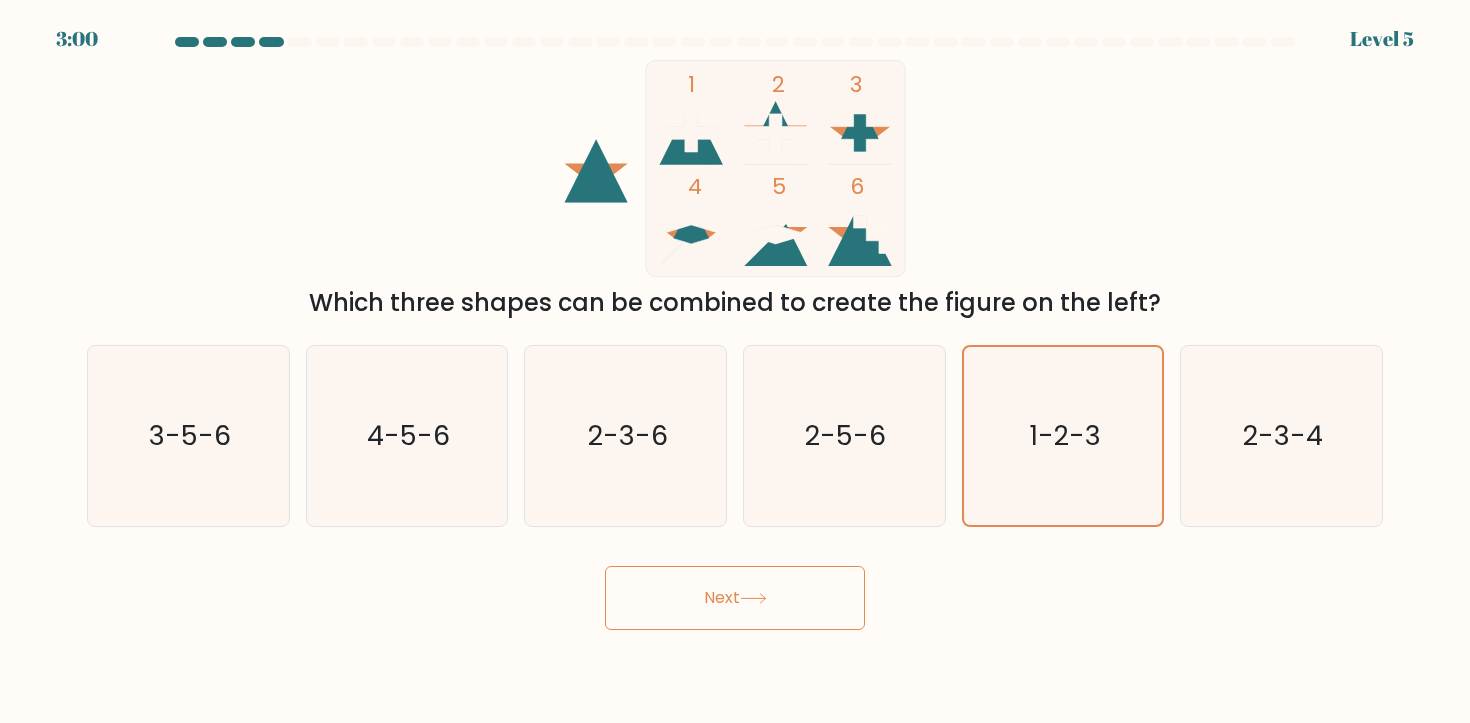 click on "Next" at bounding box center [735, 598] 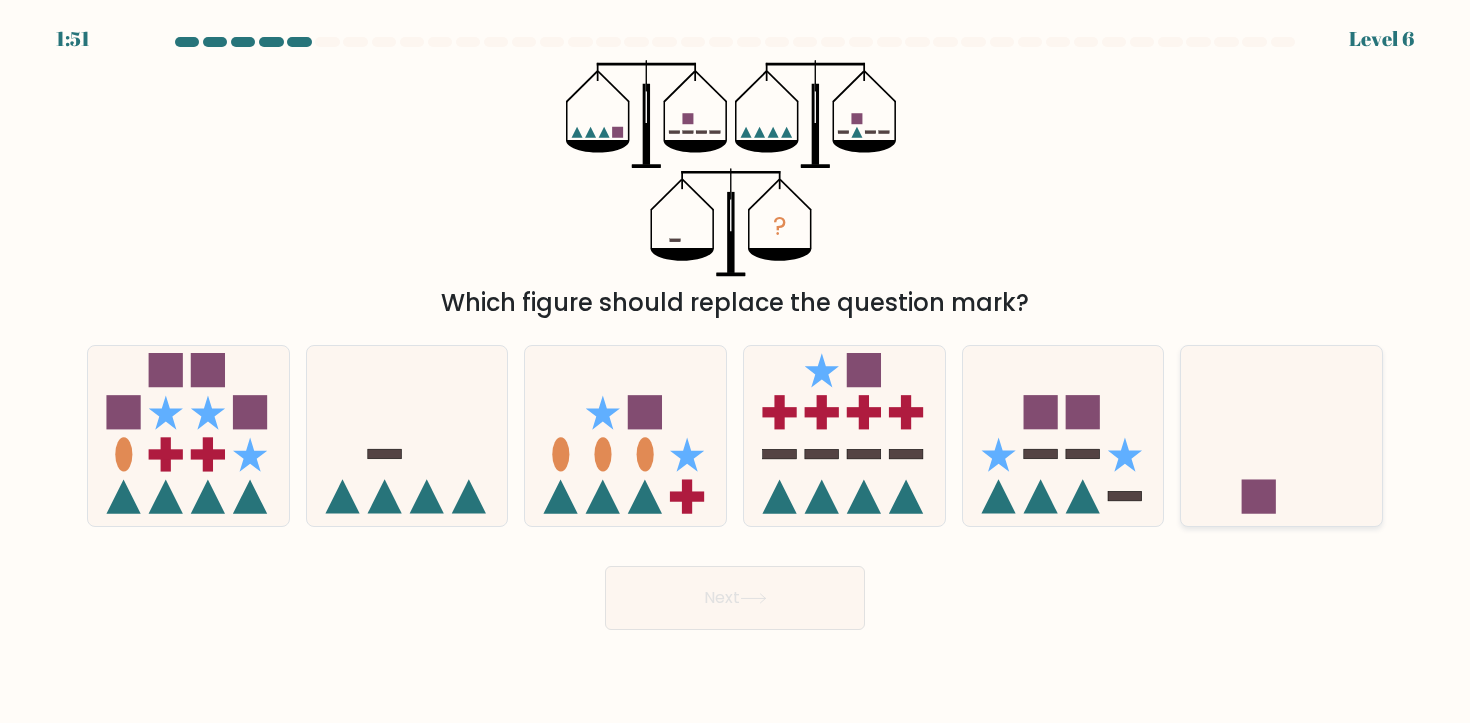 click 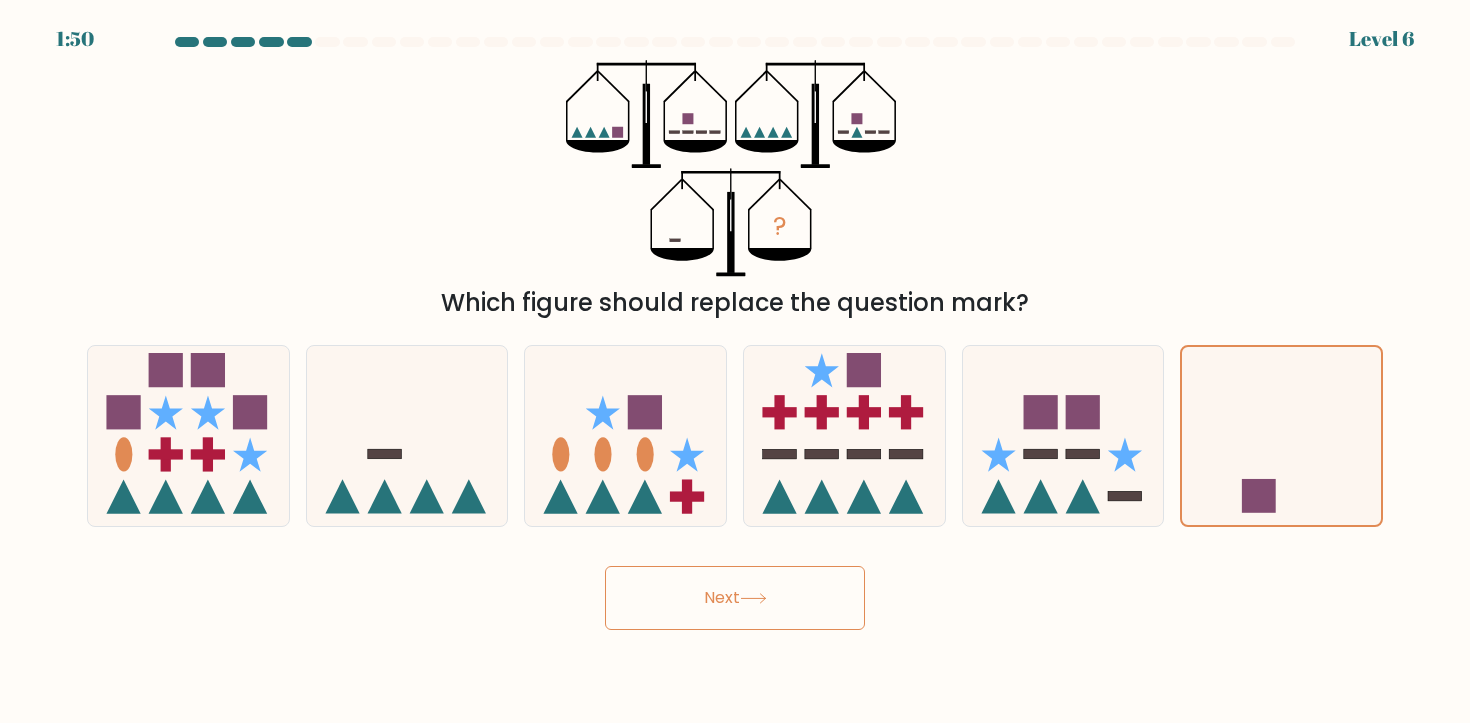 click on "Next" at bounding box center (735, 598) 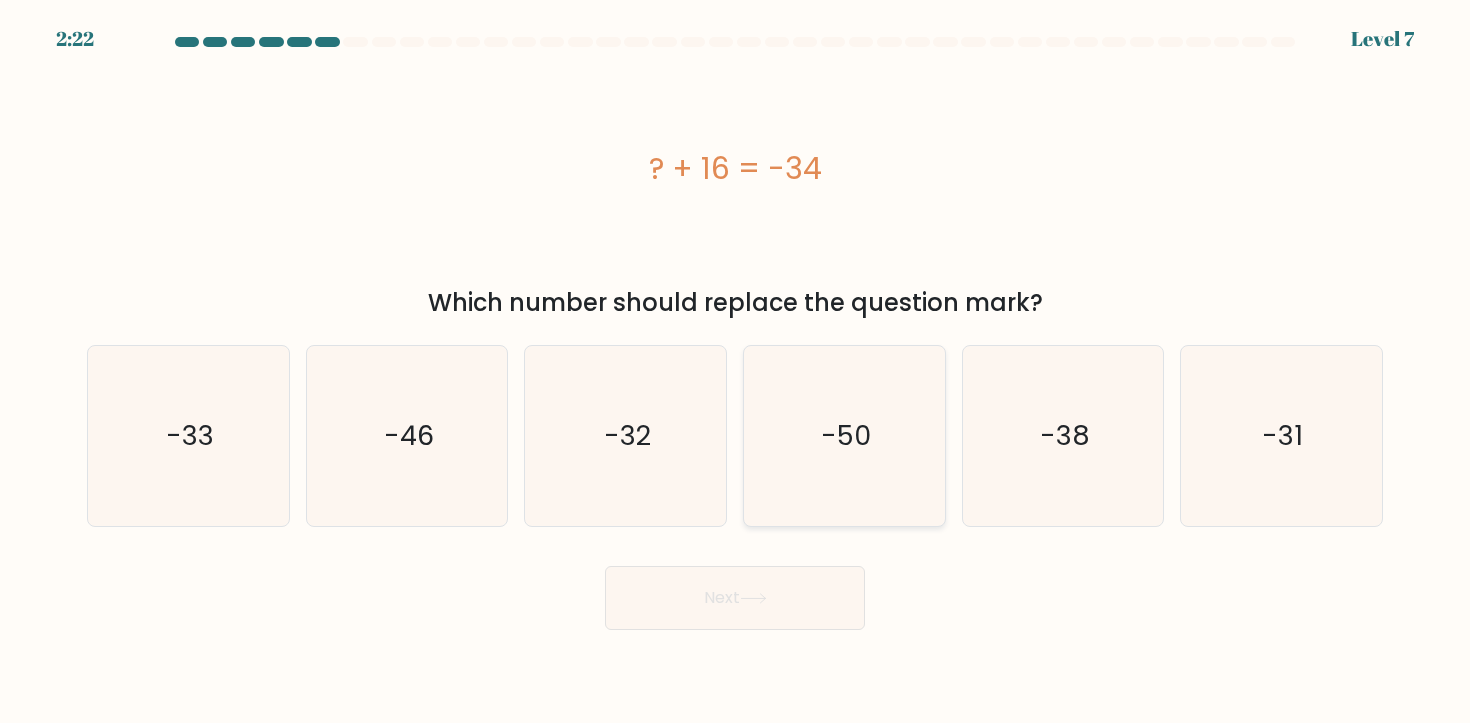 click on "-50" 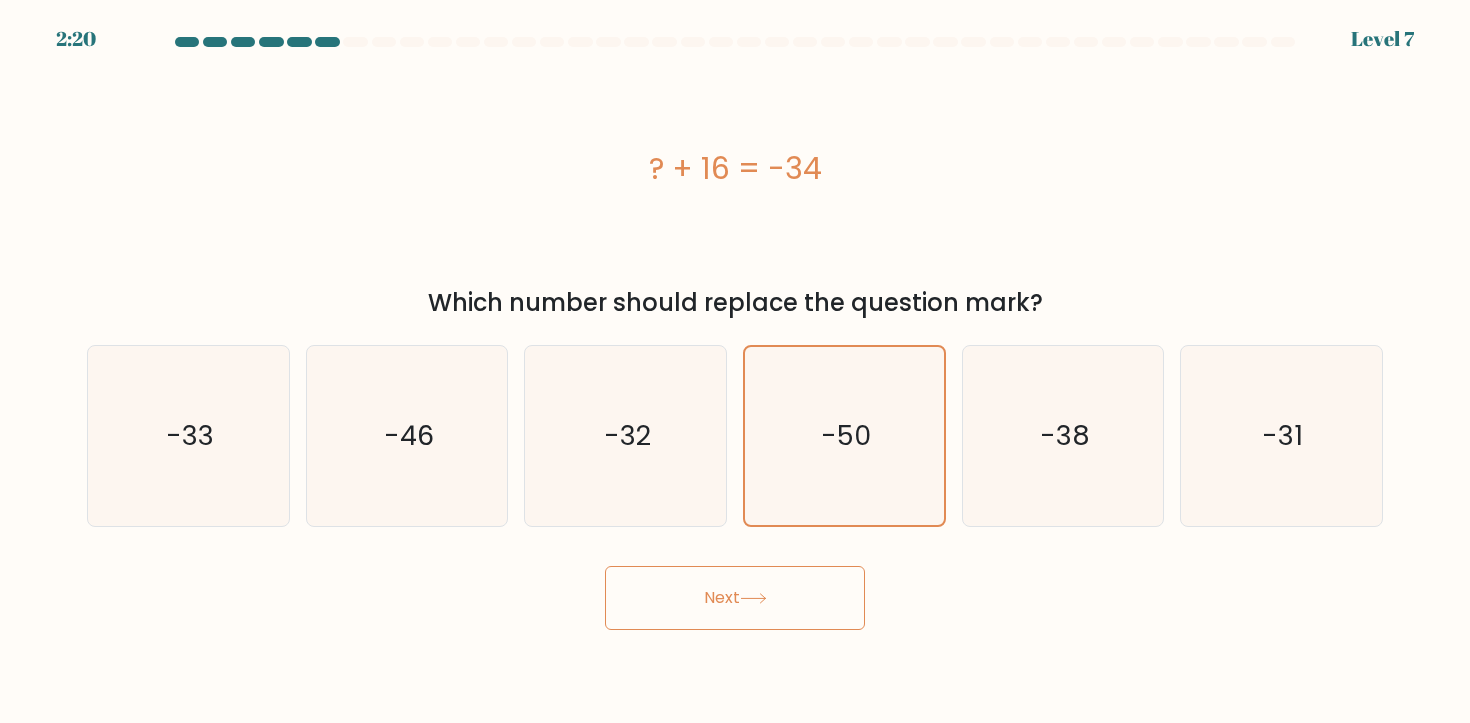 click on "Next" at bounding box center (735, 598) 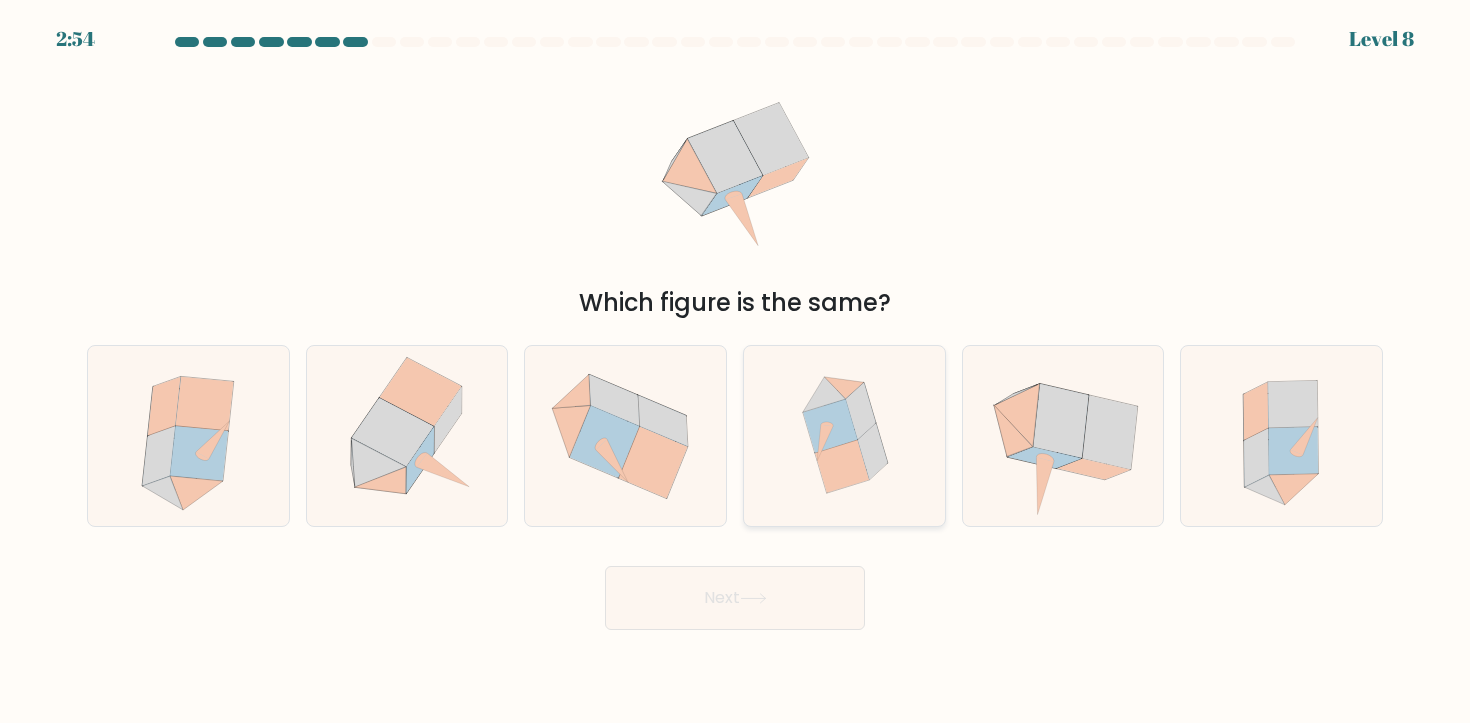 click 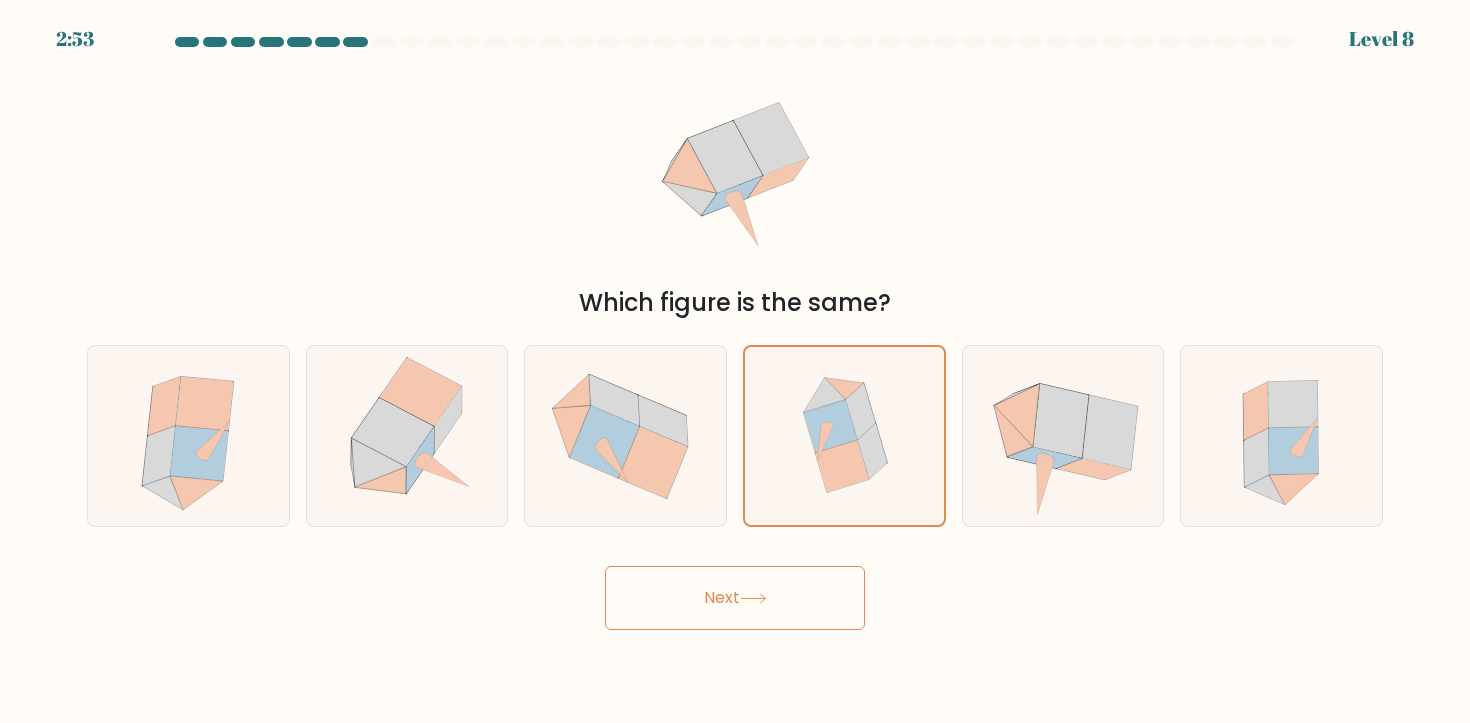 click on "Next" at bounding box center (735, 598) 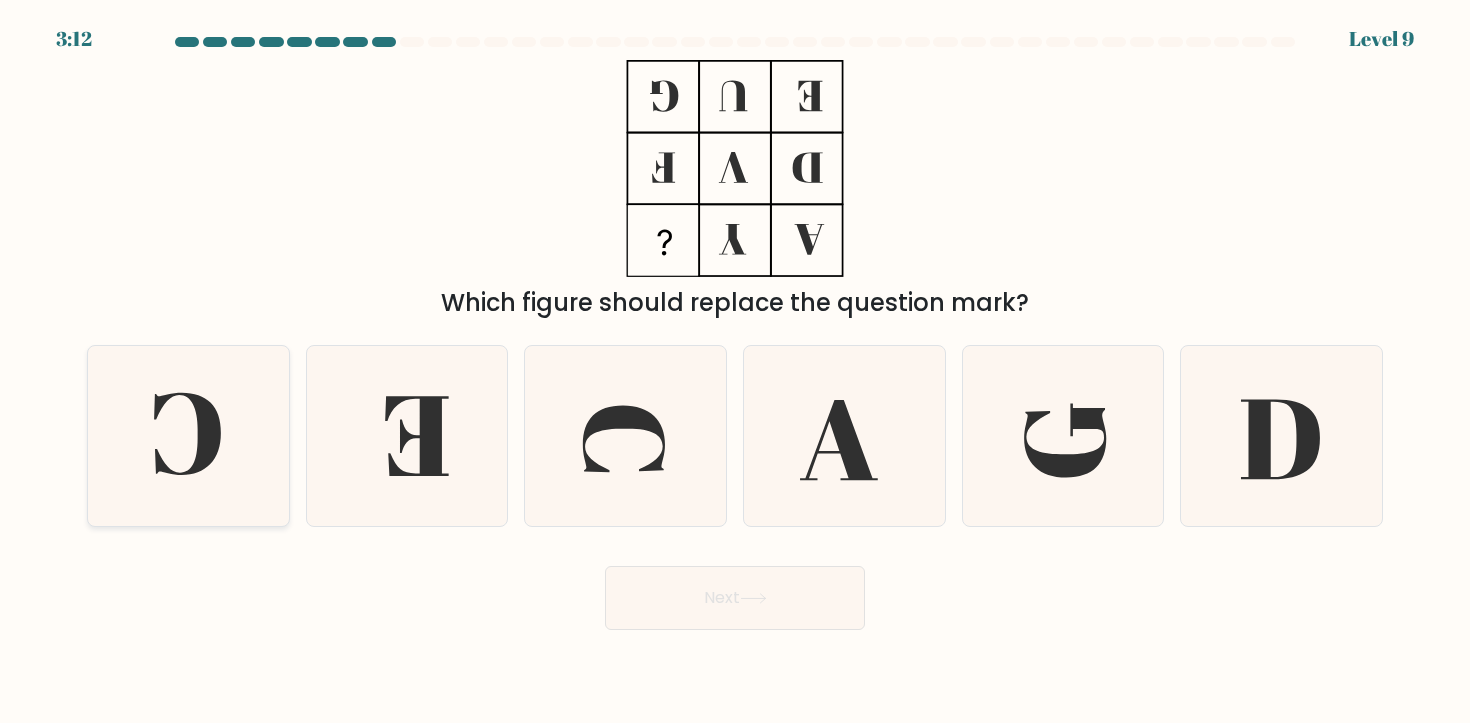 click 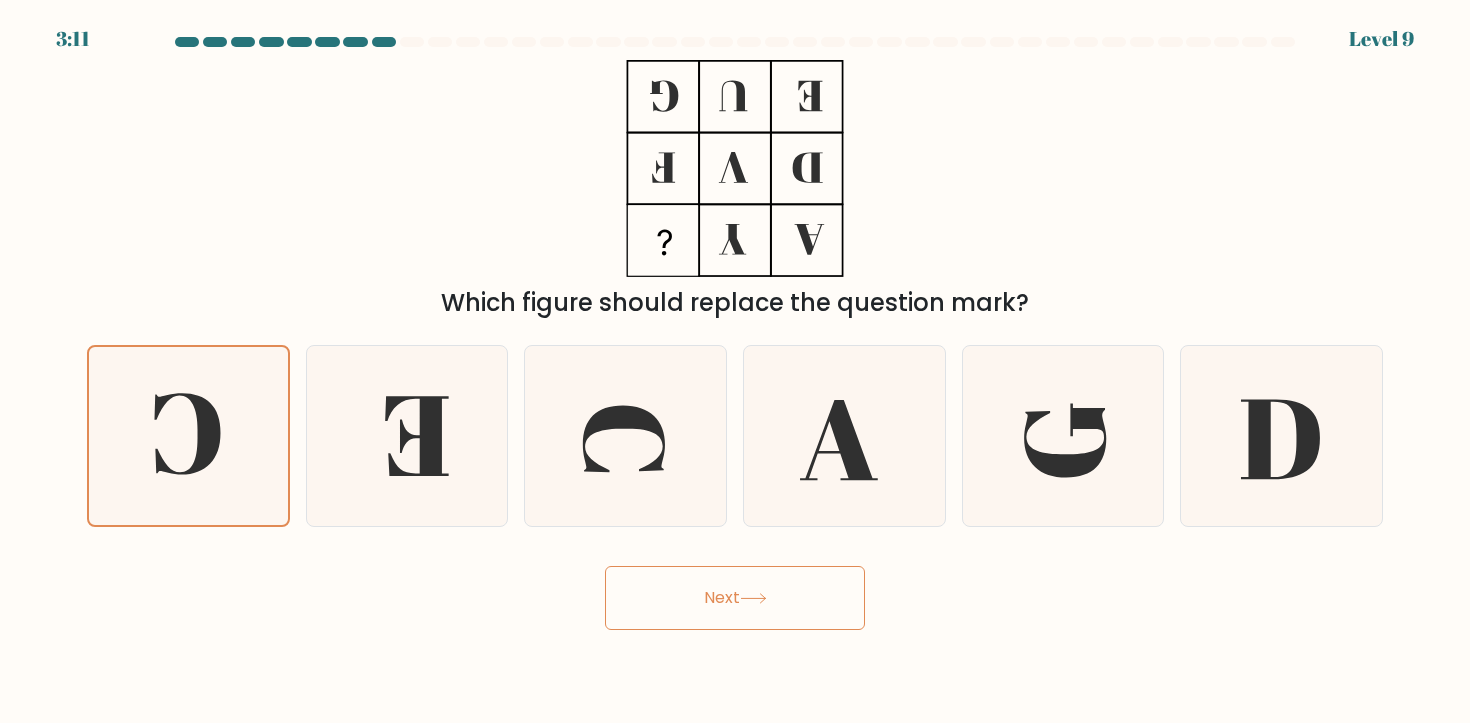 click on "Next" at bounding box center (735, 598) 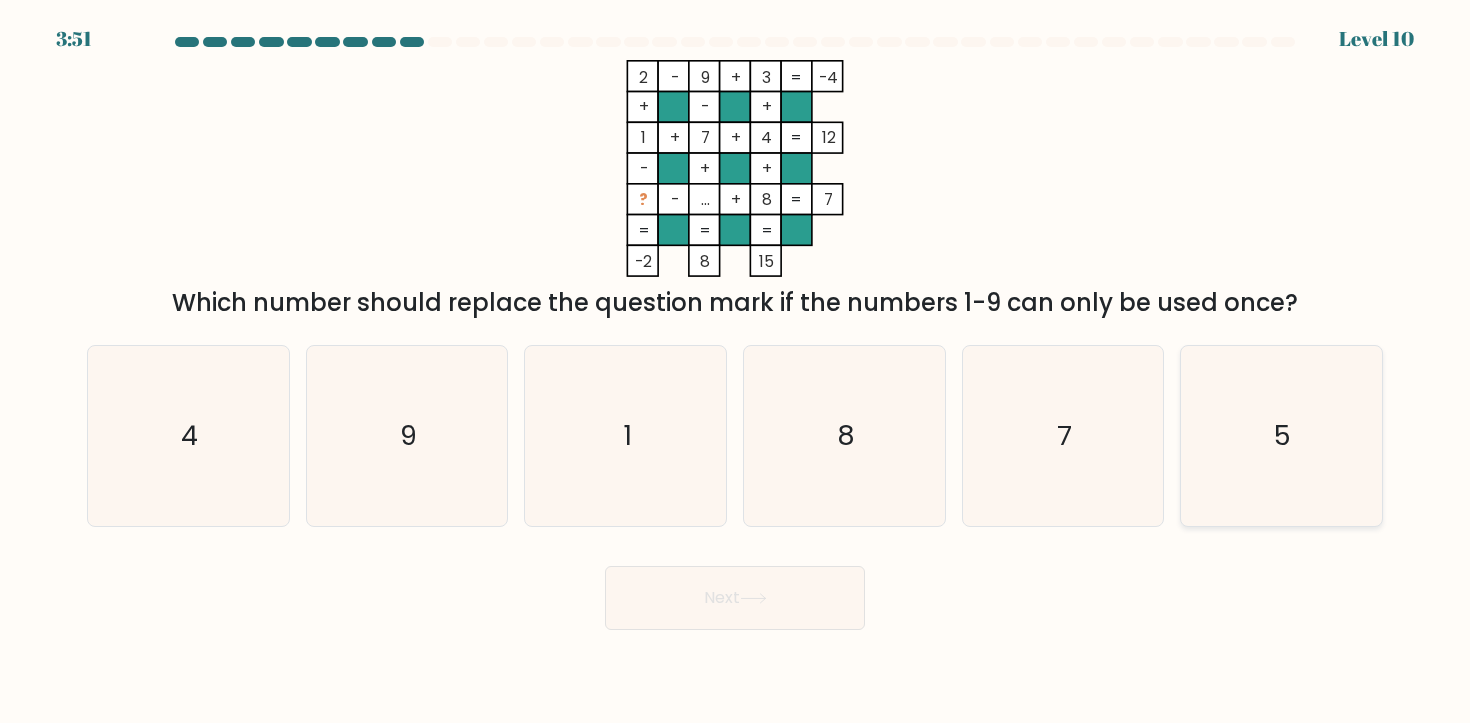 click on "5" 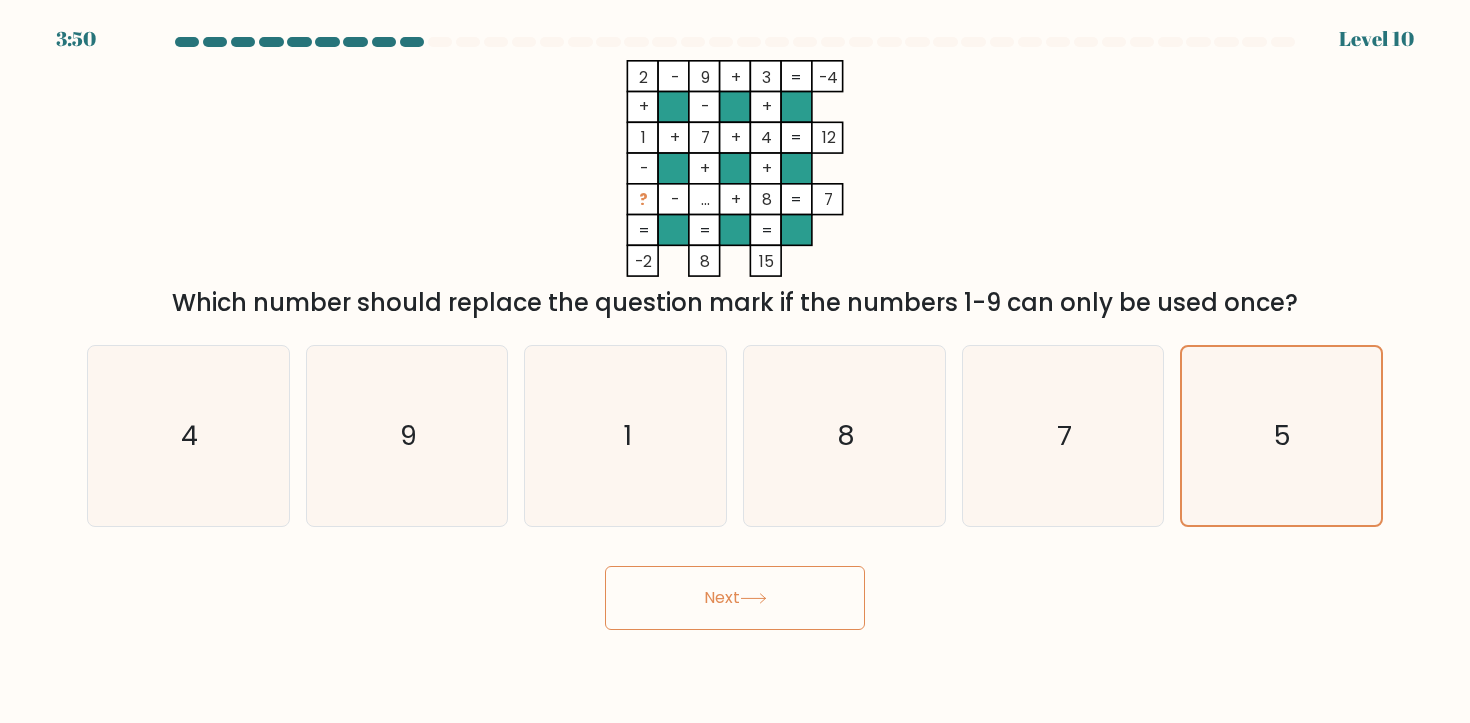 click on "Next" at bounding box center [735, 598] 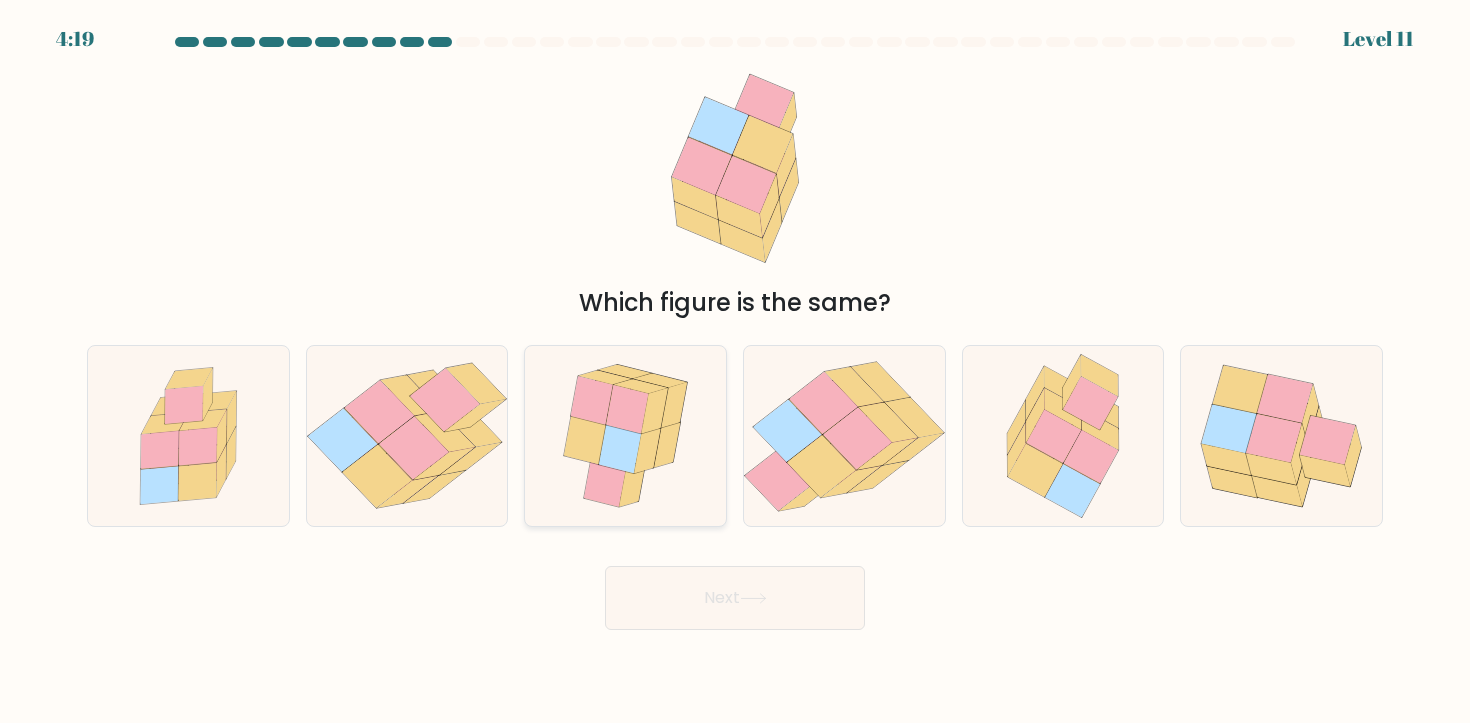 click 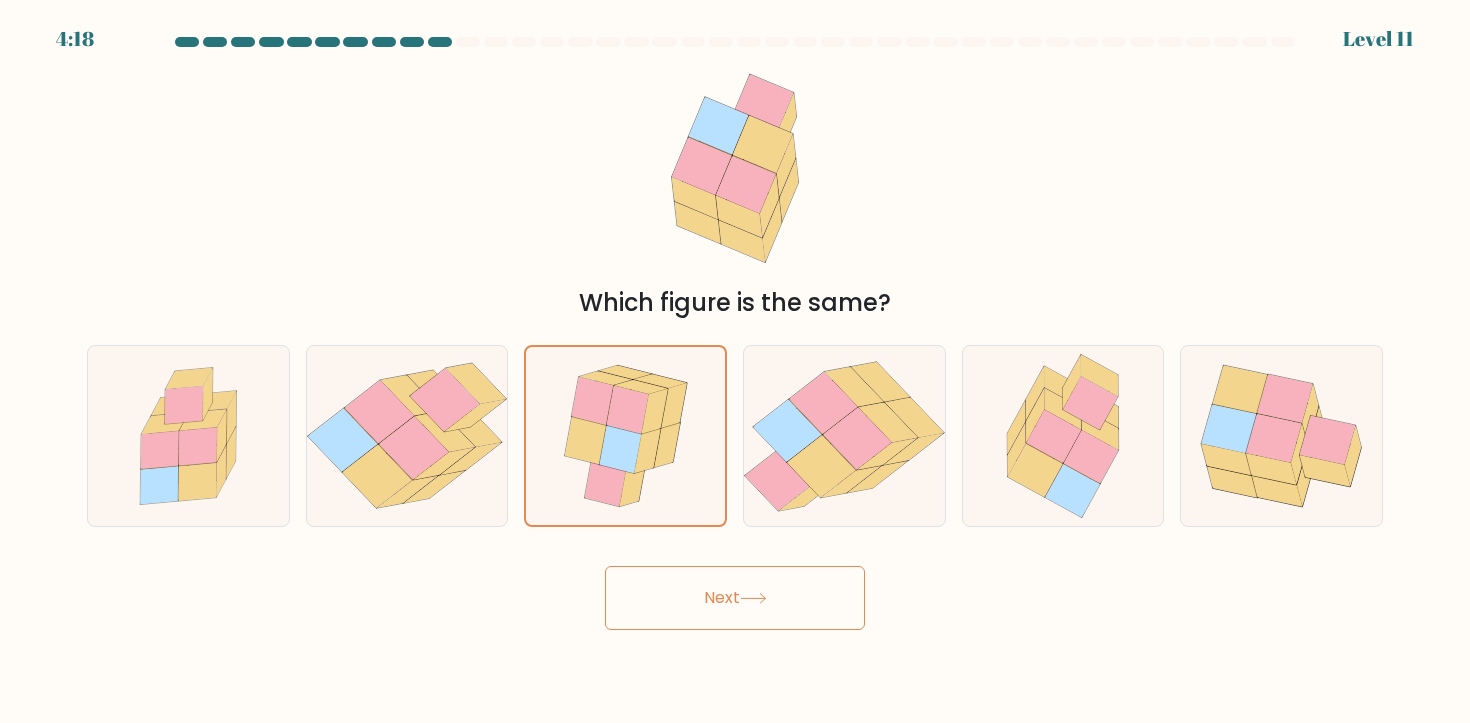 click on "Next" at bounding box center [735, 598] 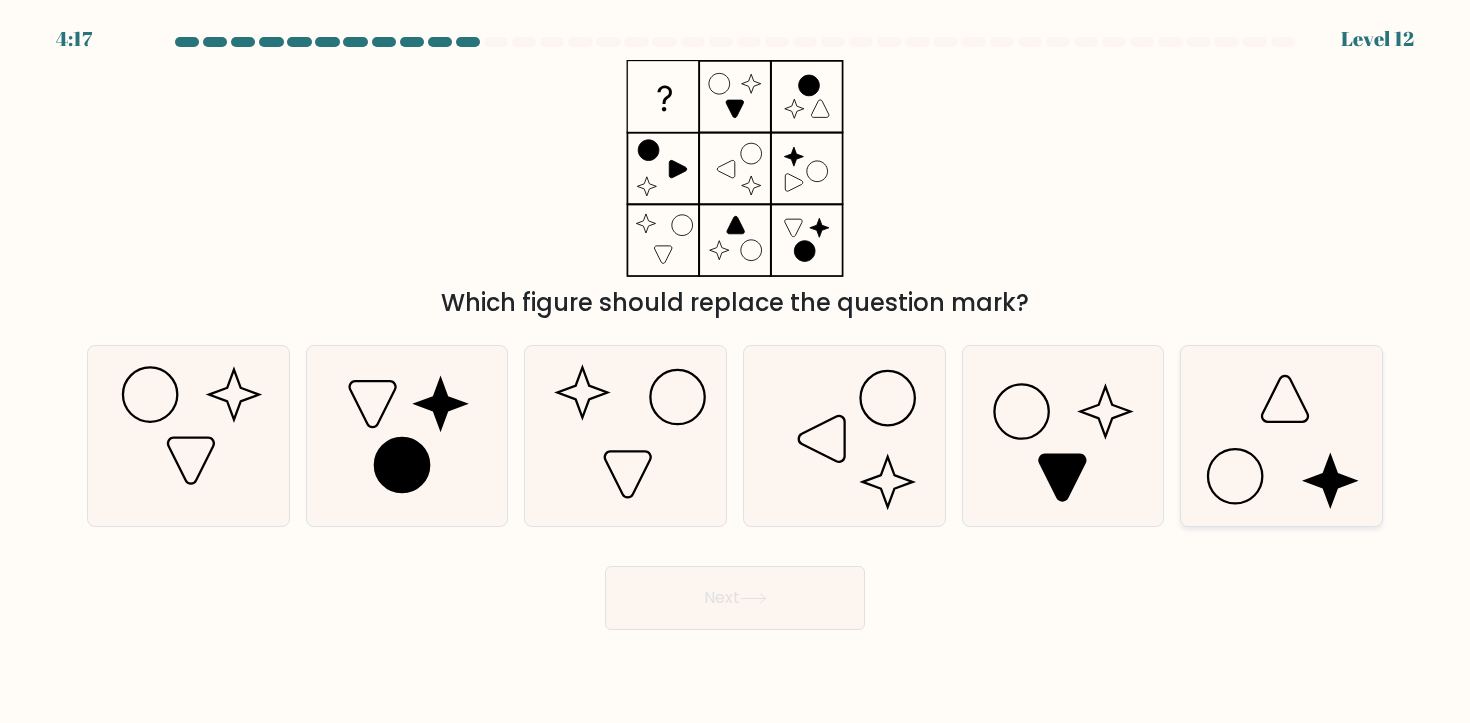 click 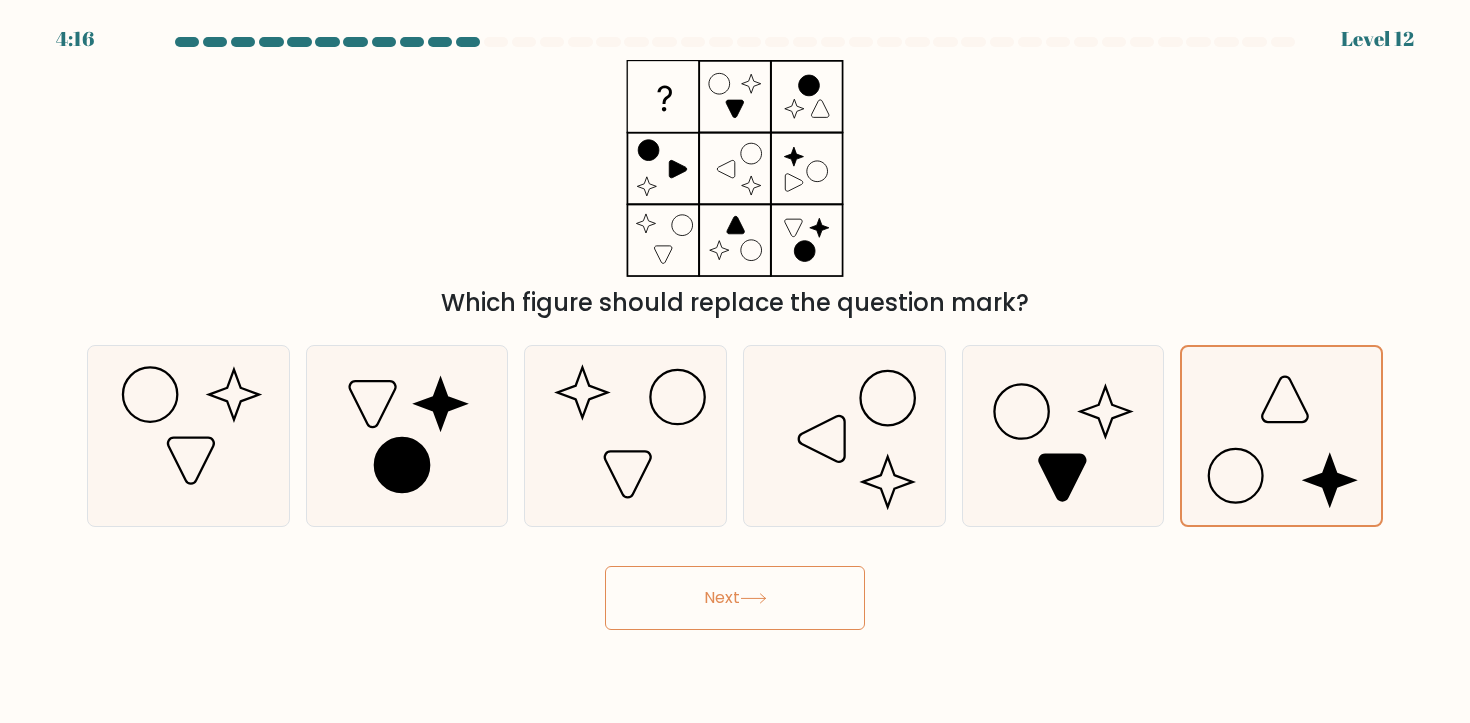 click on "Next" at bounding box center [735, 598] 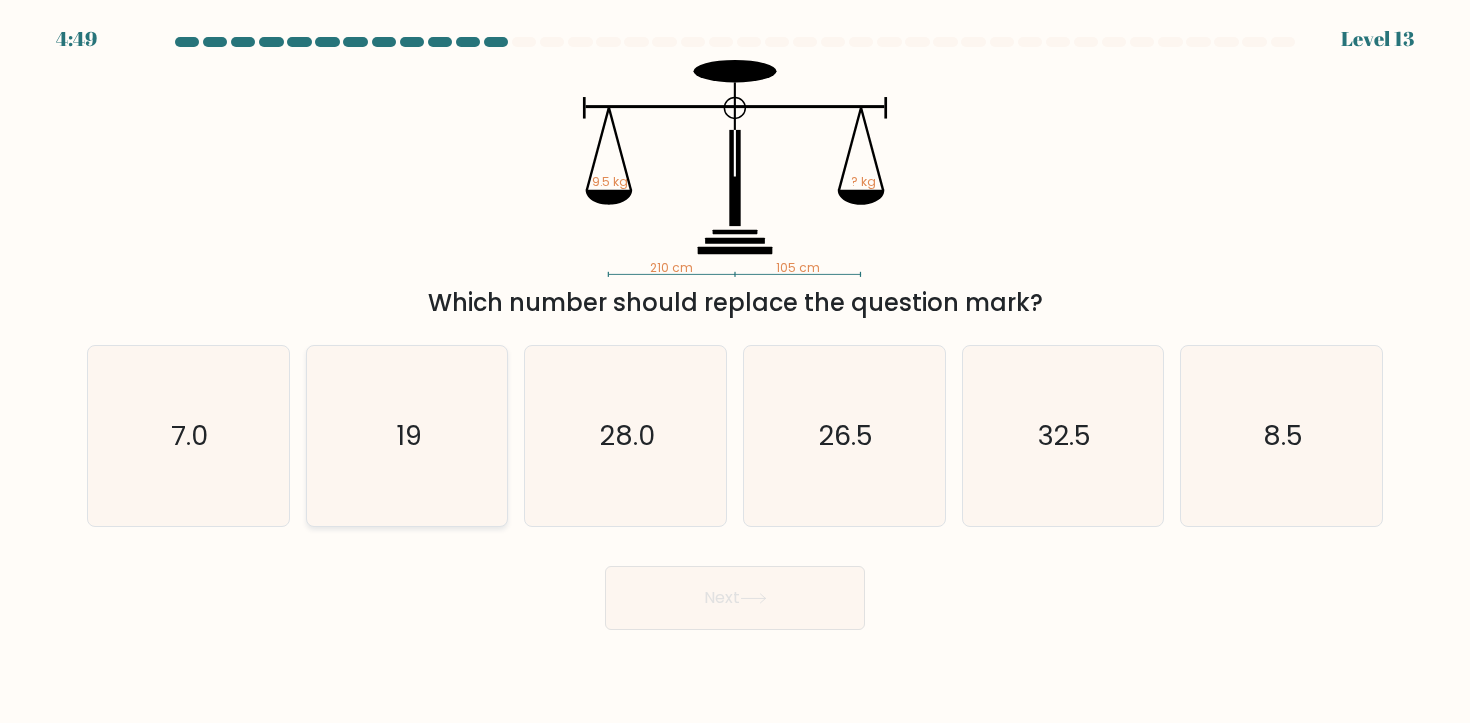 click on "19" 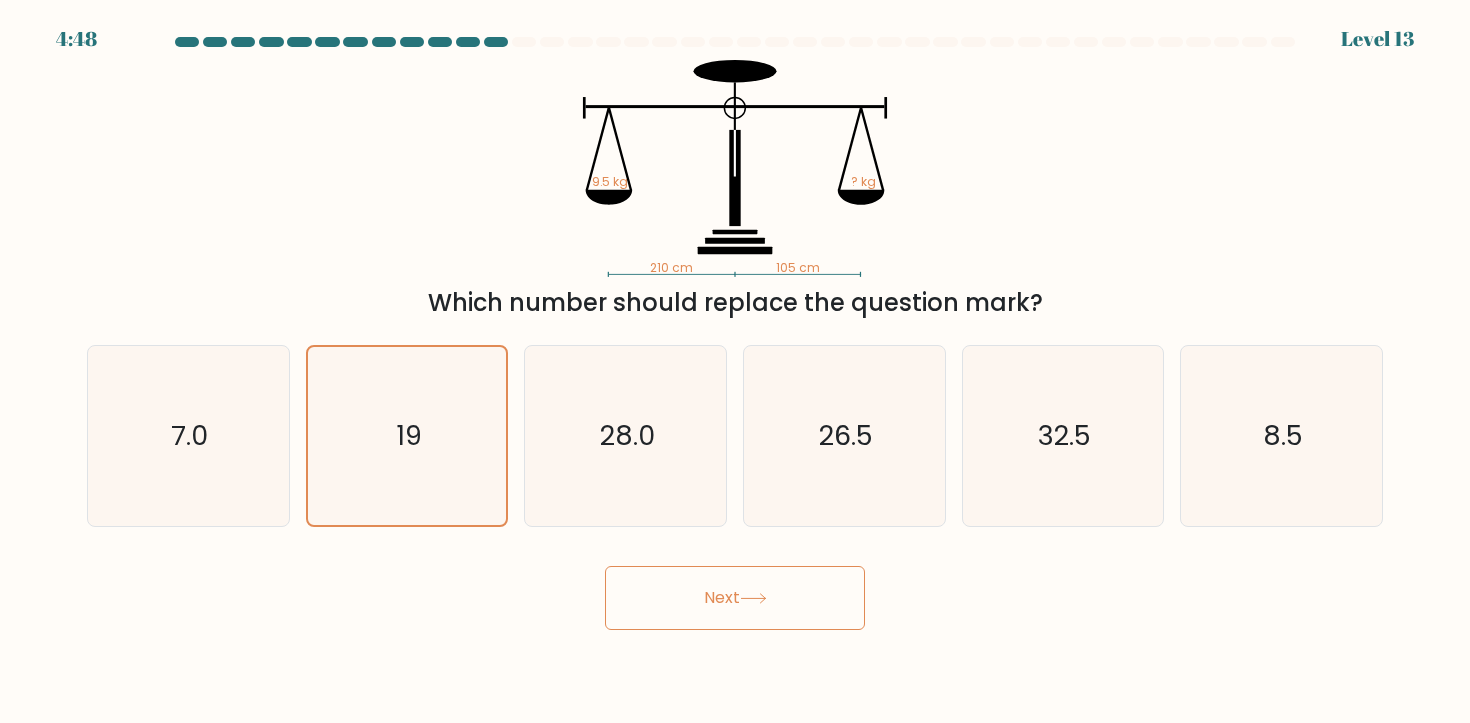 click on "Next" at bounding box center [735, 598] 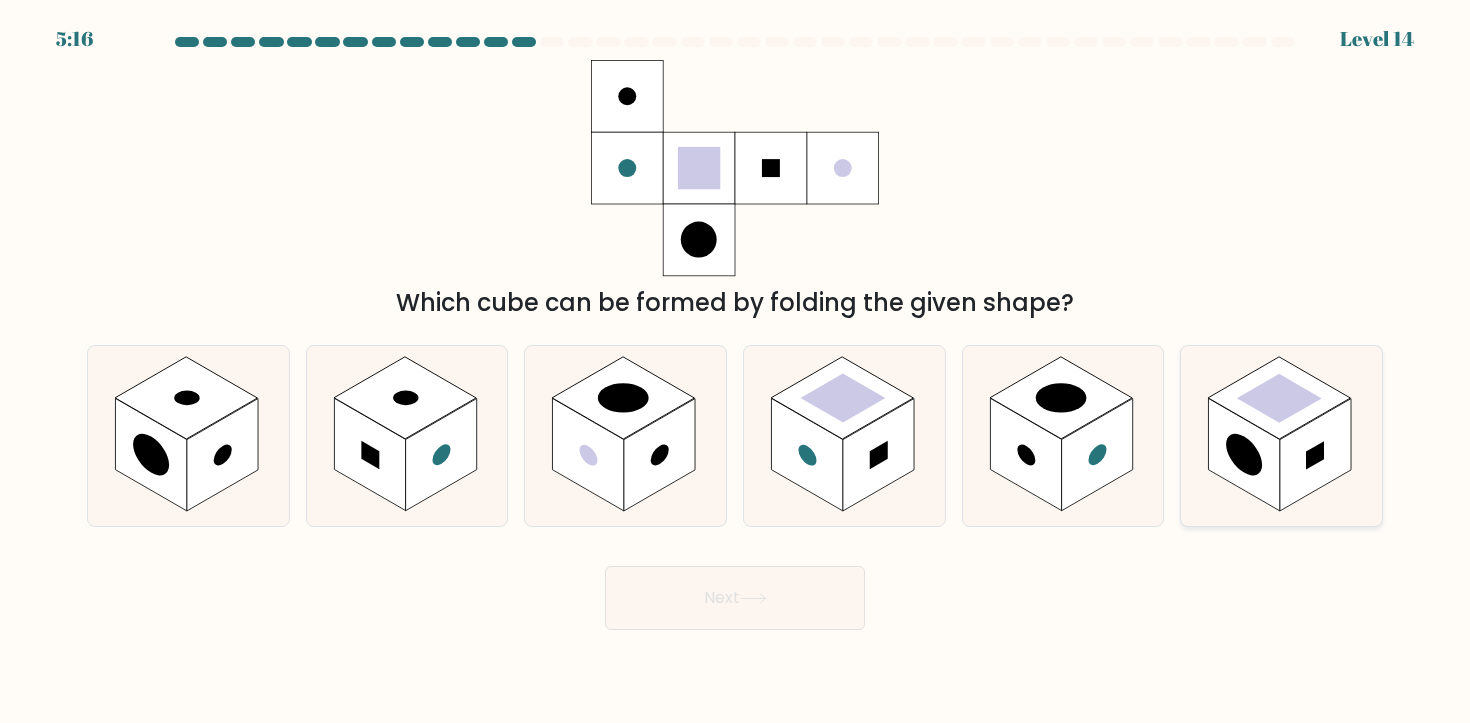 click 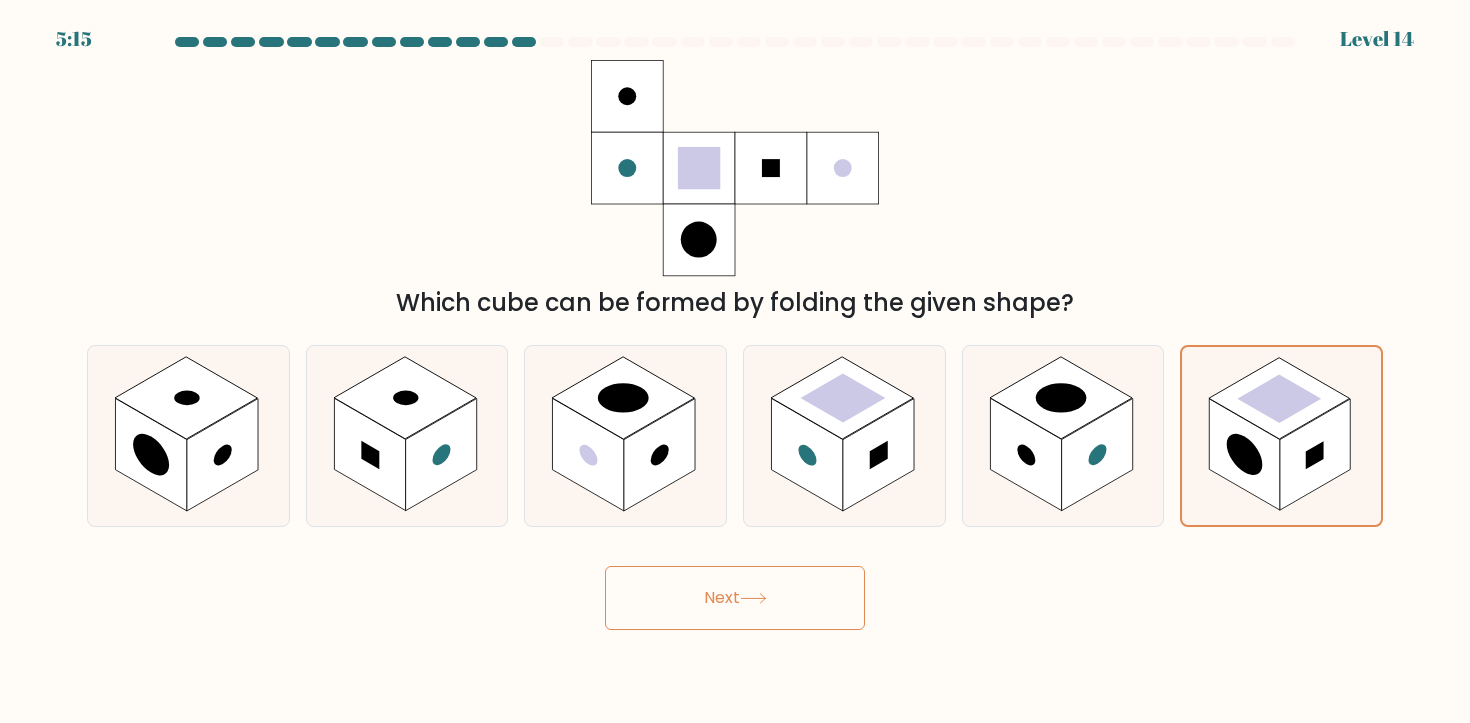 click on "Next" at bounding box center (735, 598) 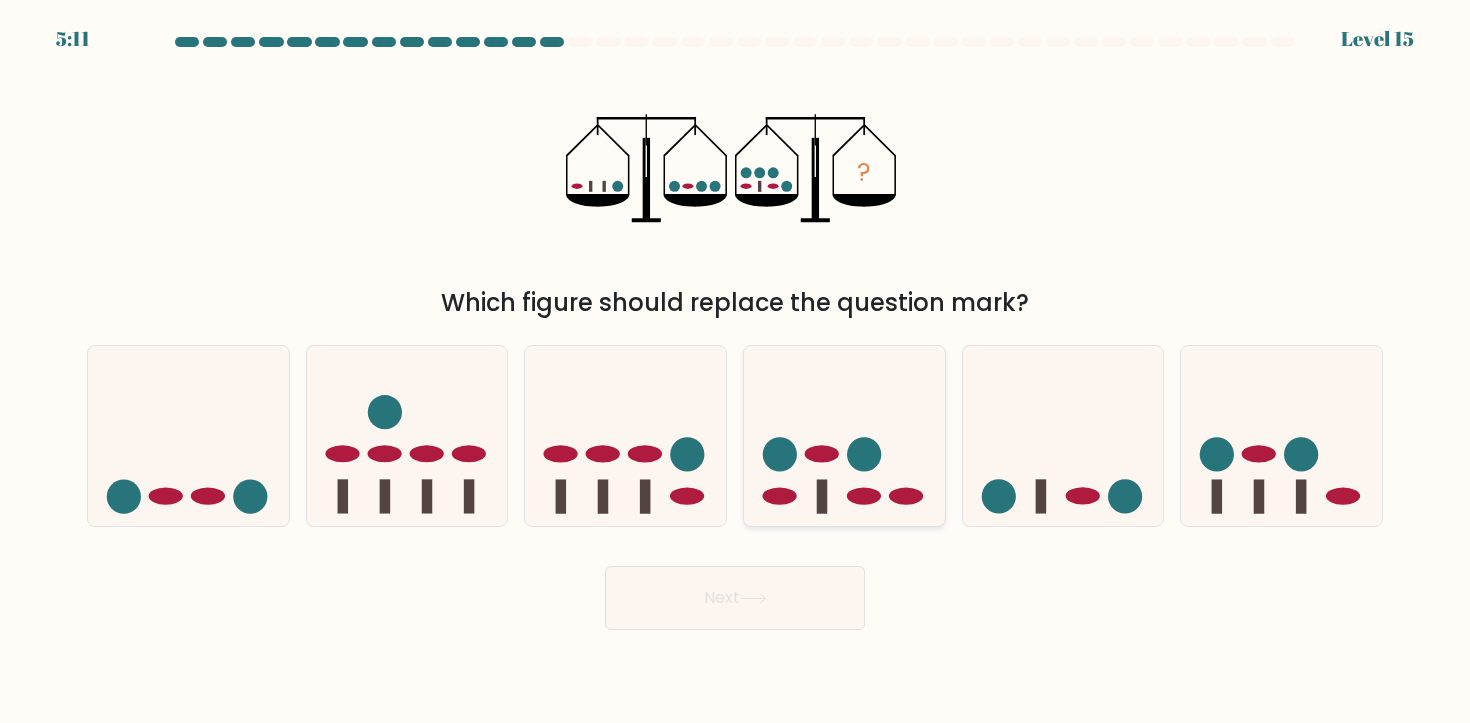 click 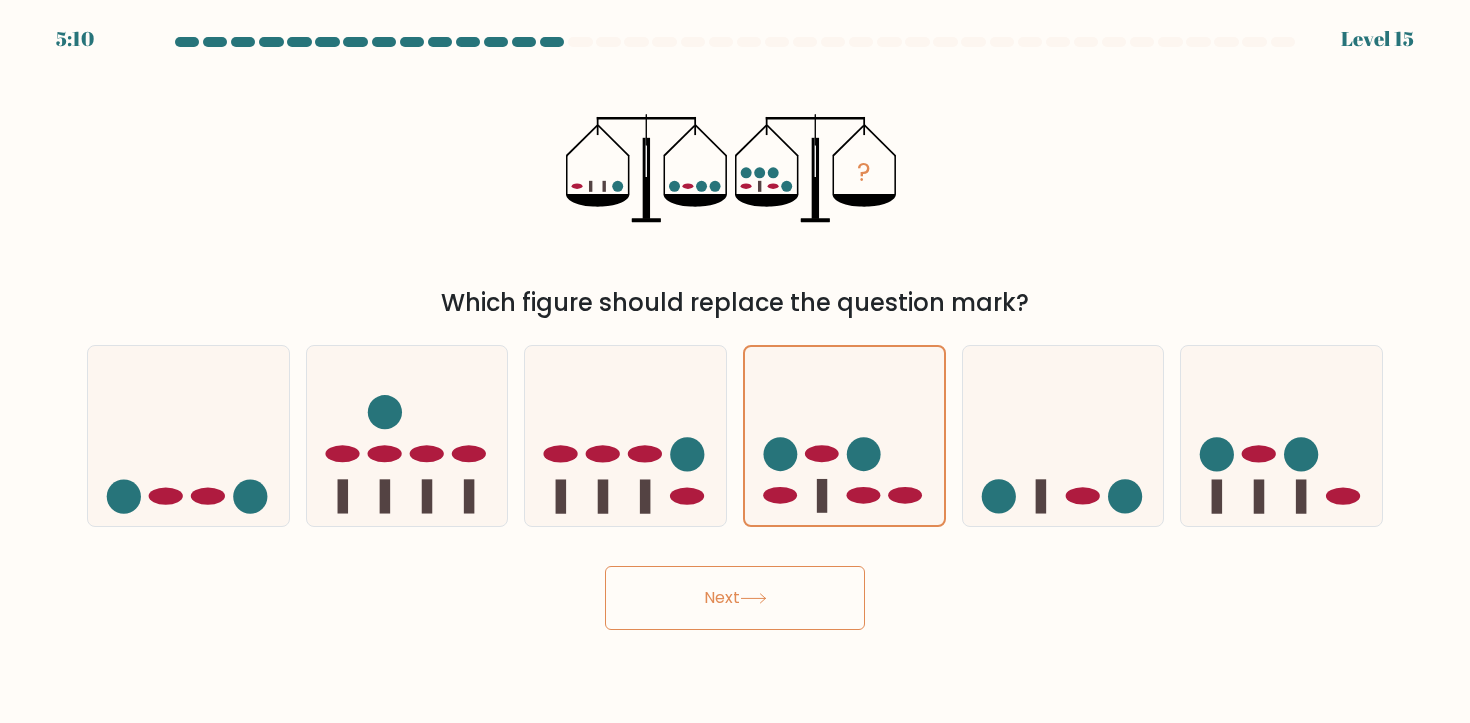 click on "Next" at bounding box center [735, 598] 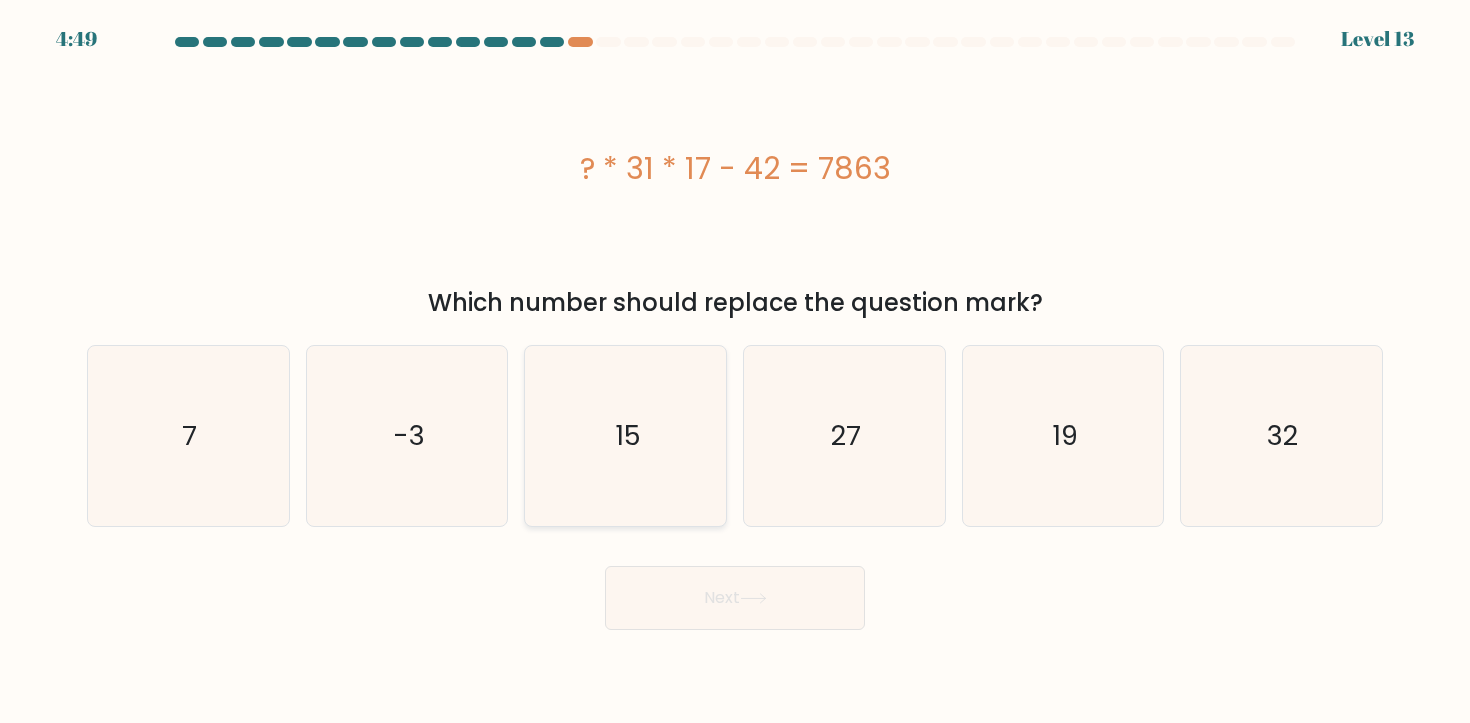 click on "15" 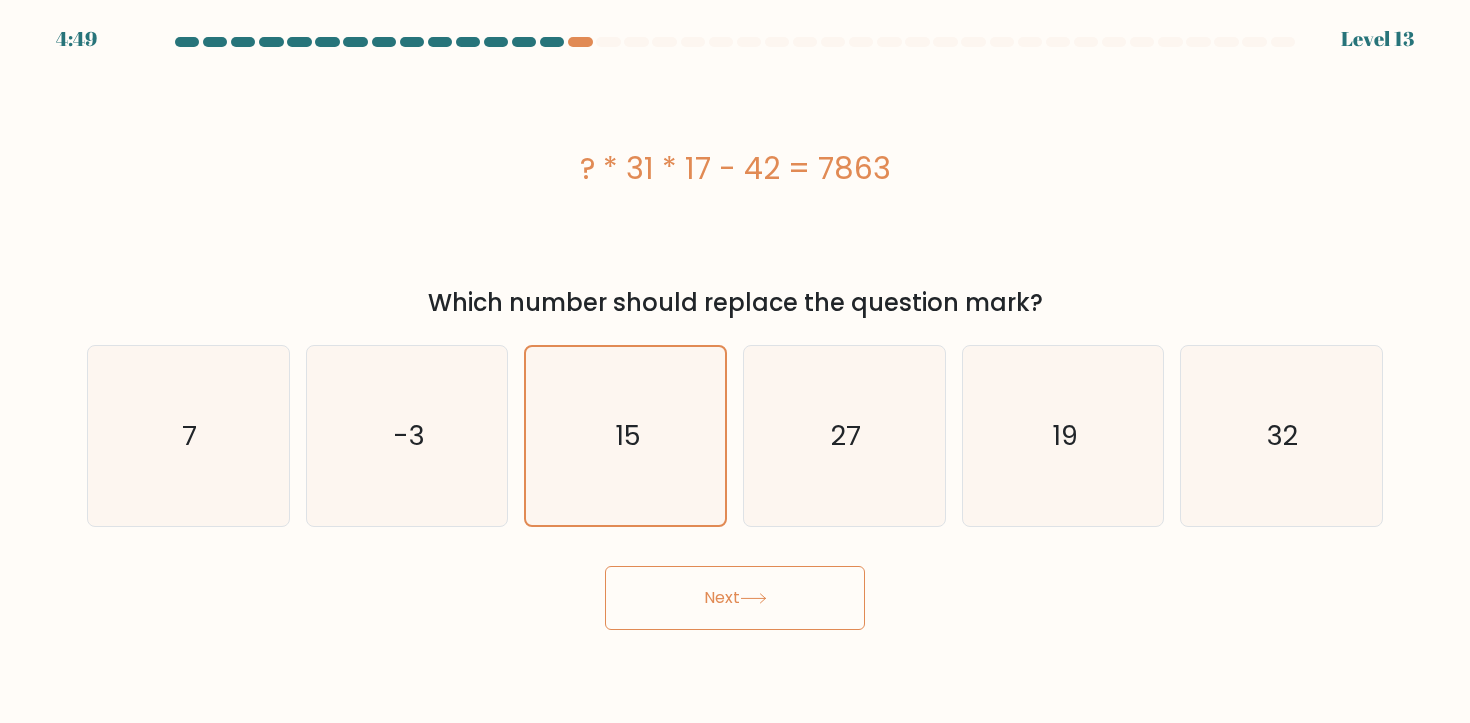 click on "Next" at bounding box center (735, 598) 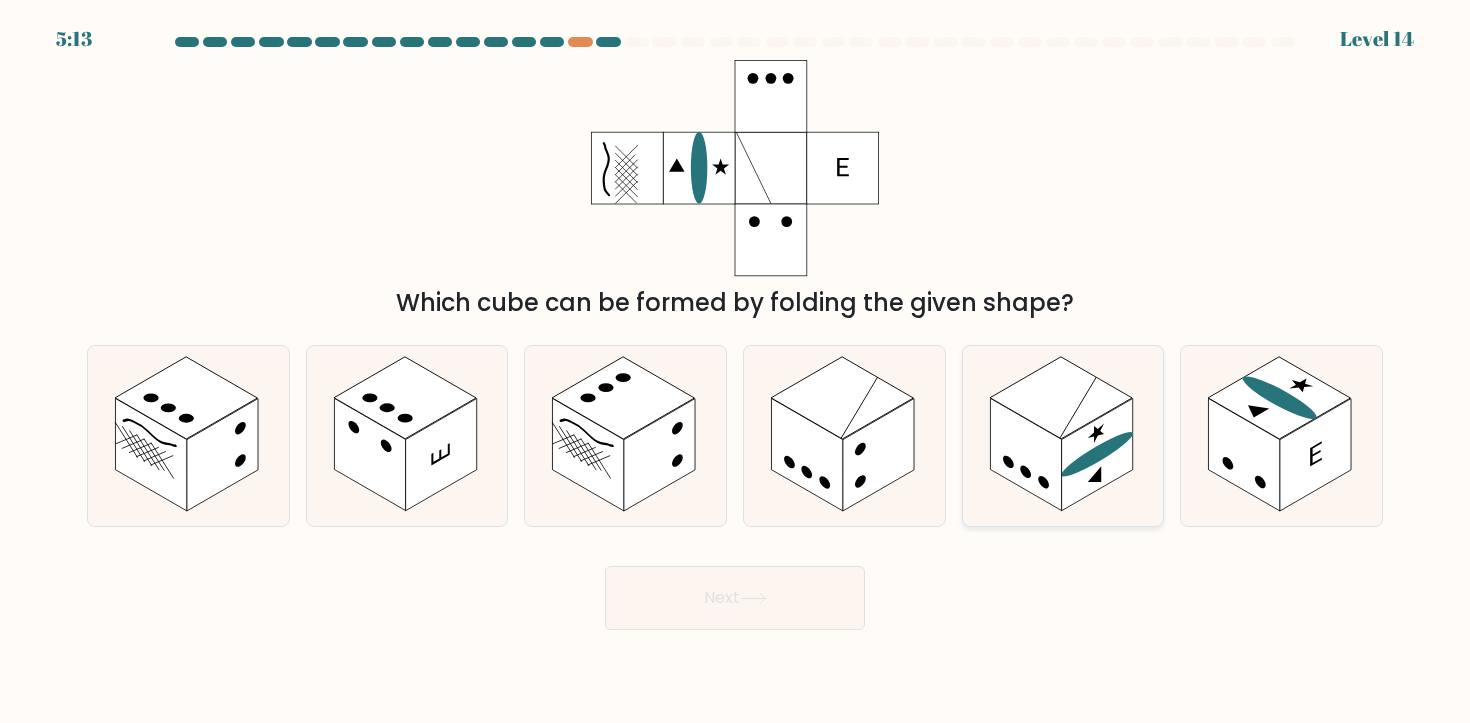 click 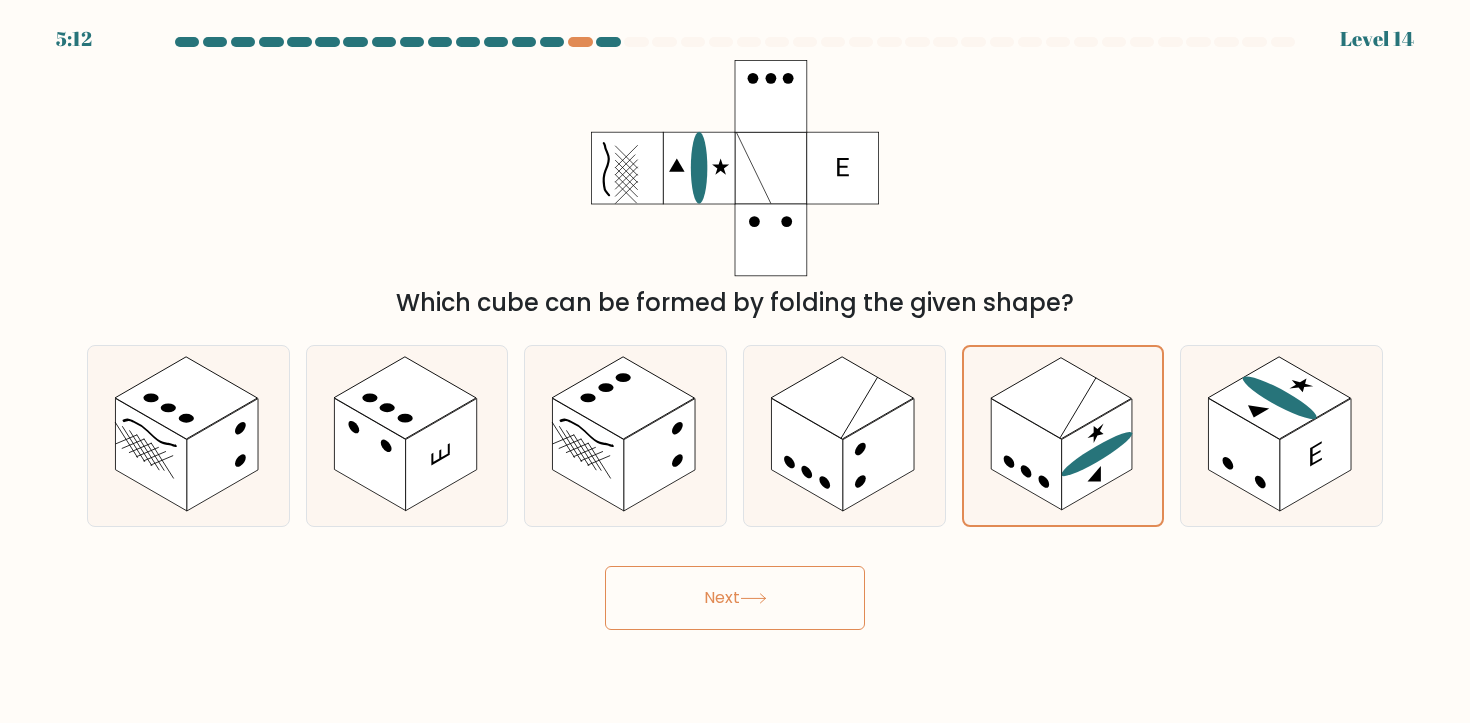 click on "Next" at bounding box center (735, 598) 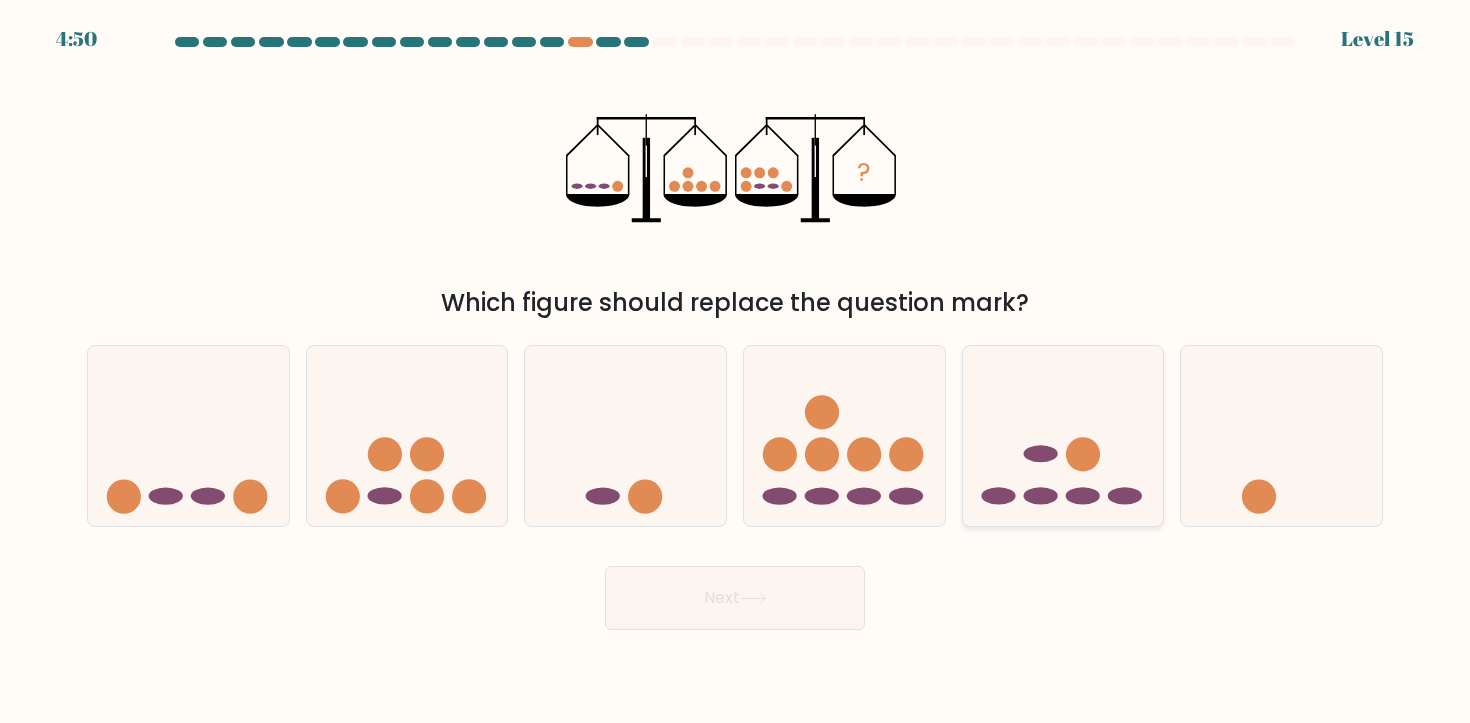 click 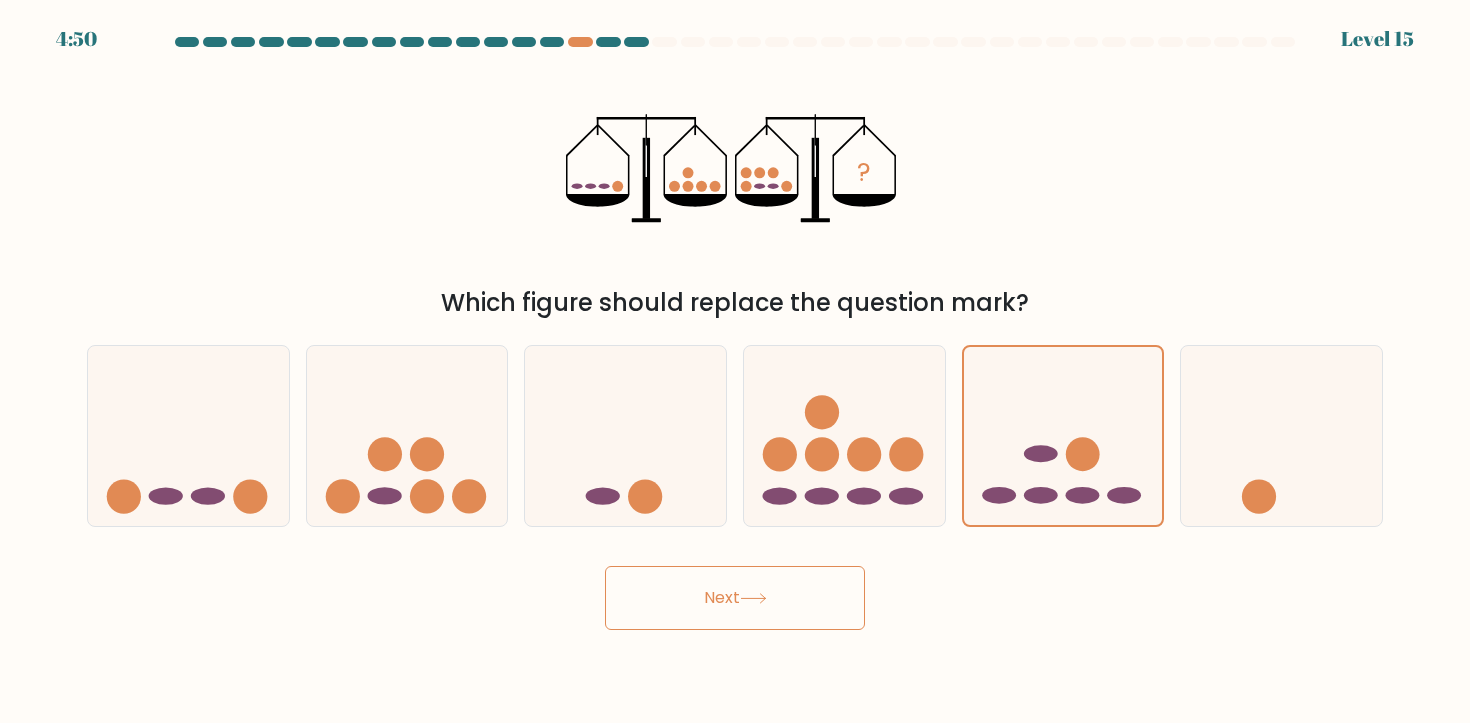 click on "Next" at bounding box center (735, 598) 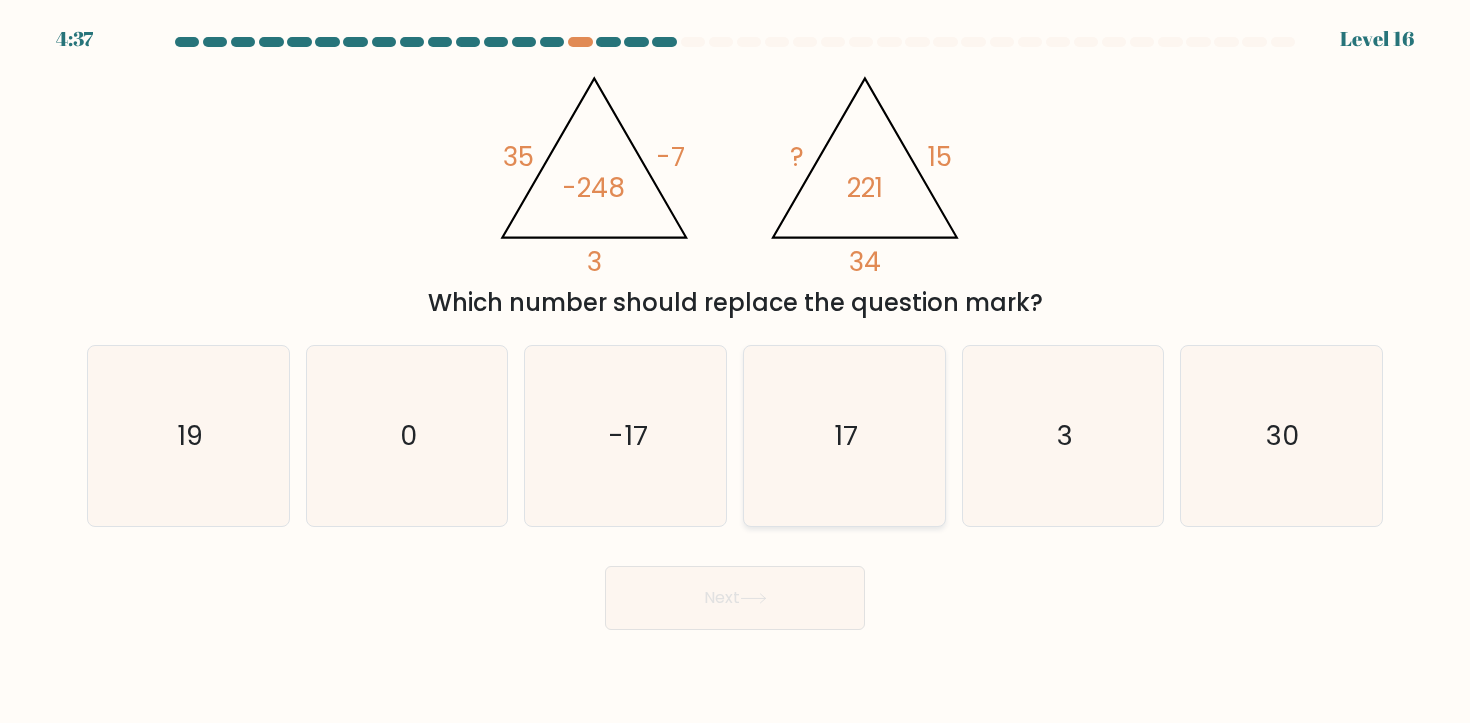 click on "17" 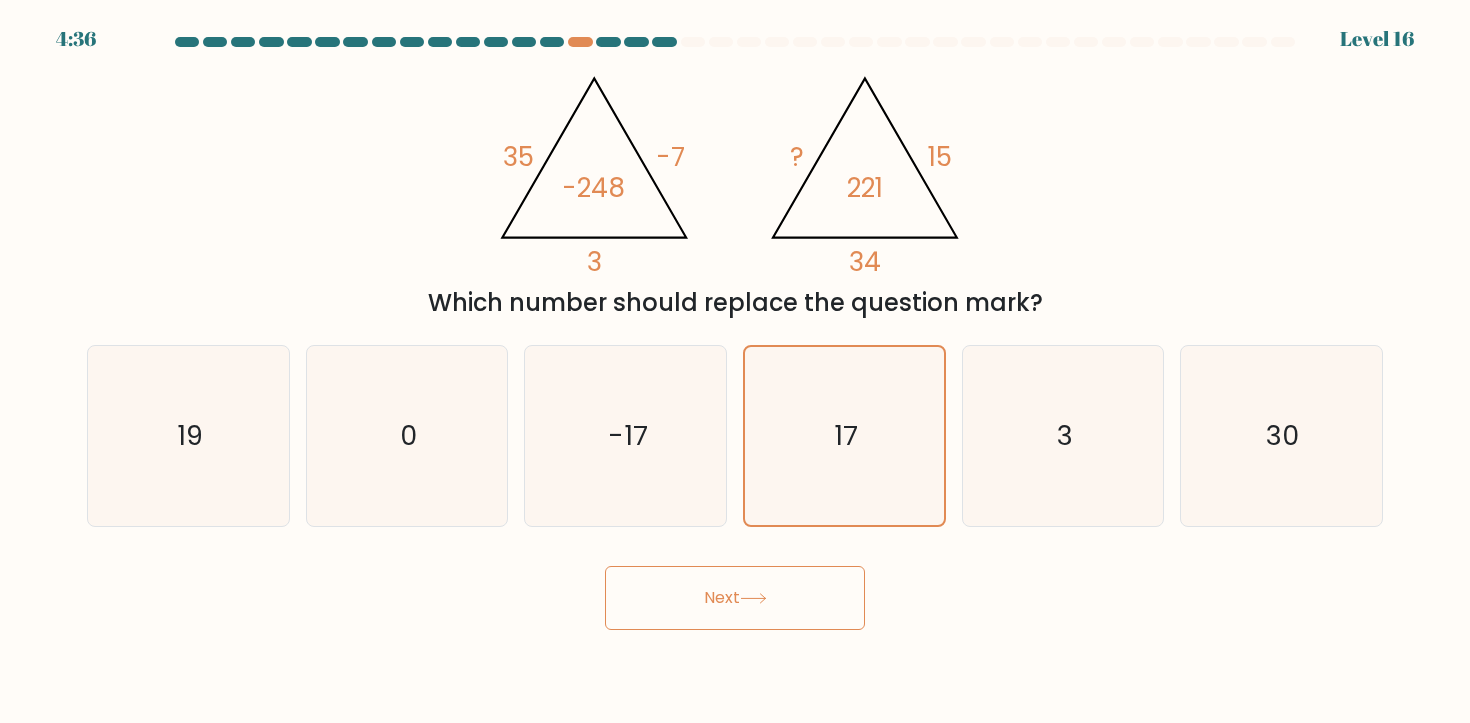 click on "Next" at bounding box center [735, 598] 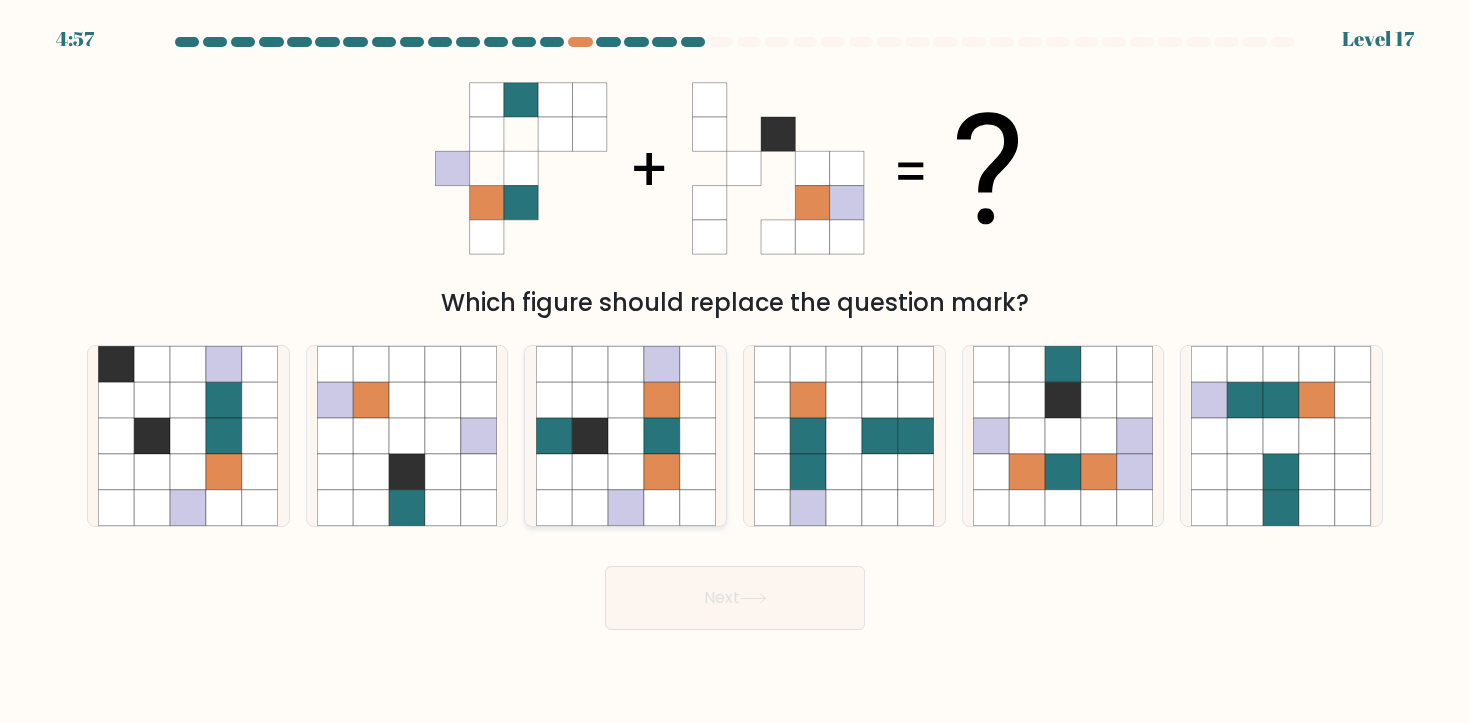 click 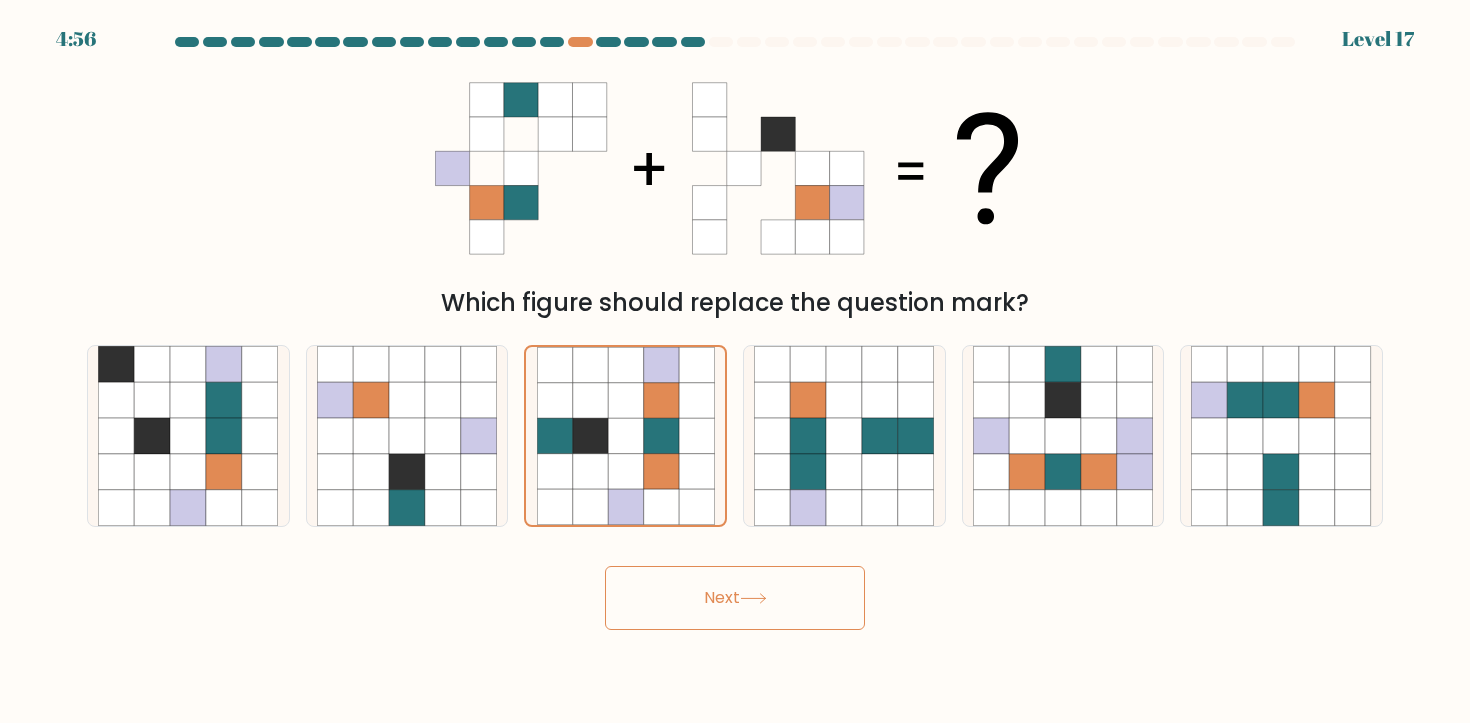 click on "Next" at bounding box center [735, 598] 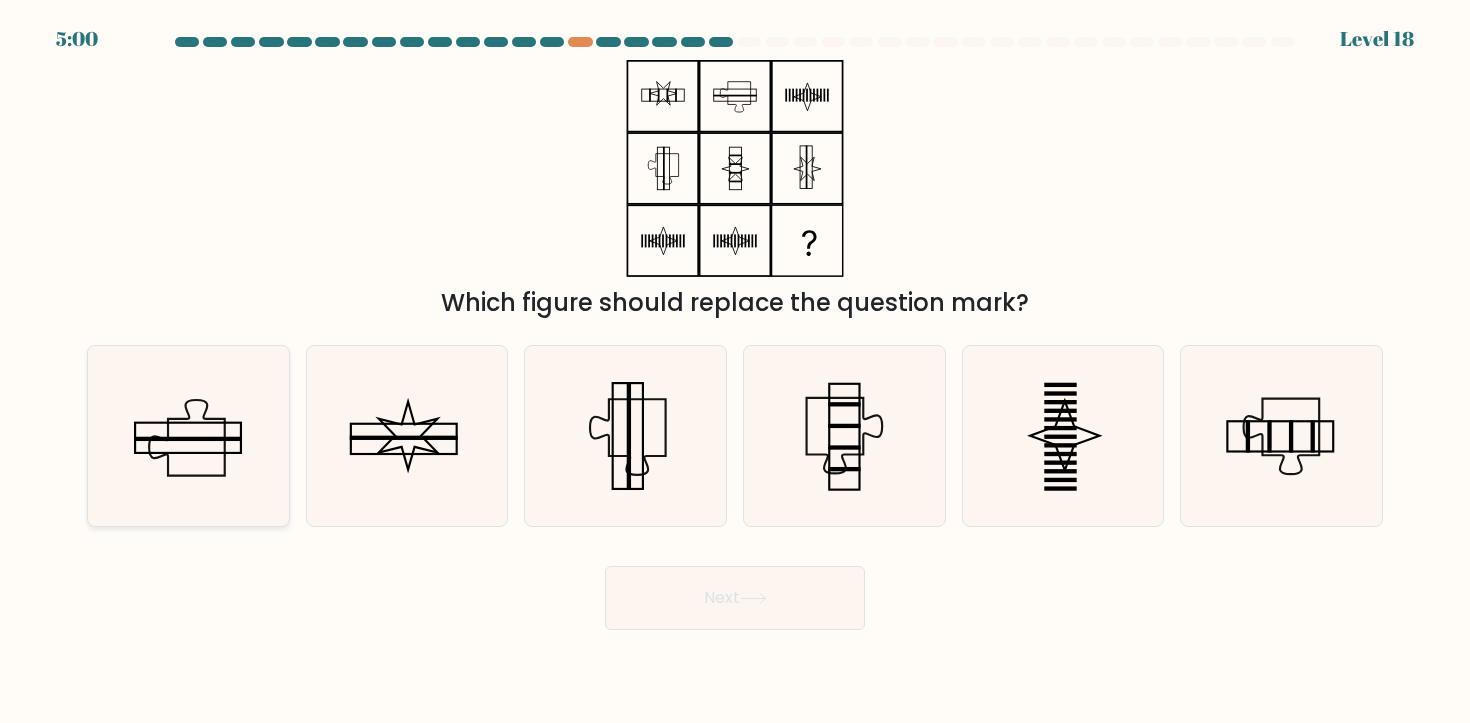 click 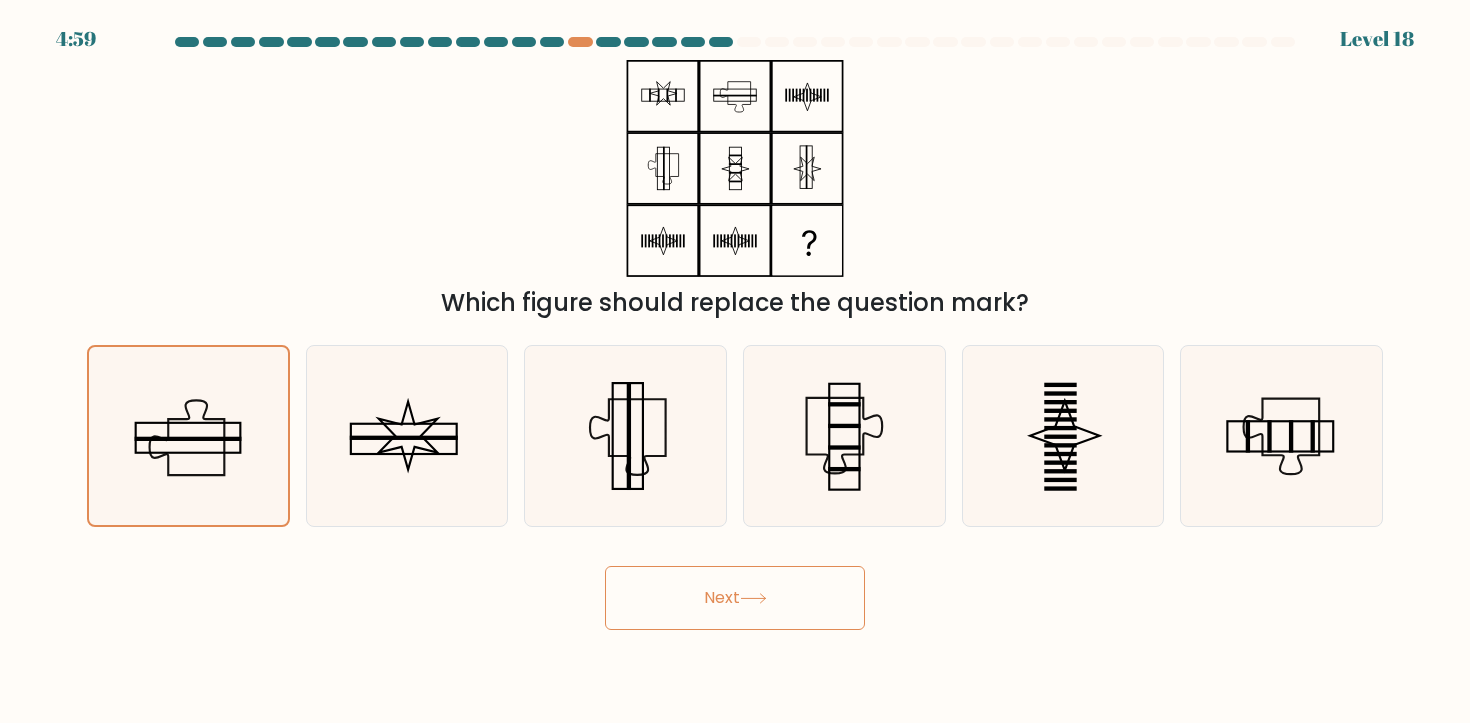 drag, startPoint x: 739, startPoint y: 612, endPoint x: 727, endPoint y: 625, distance: 17.691807 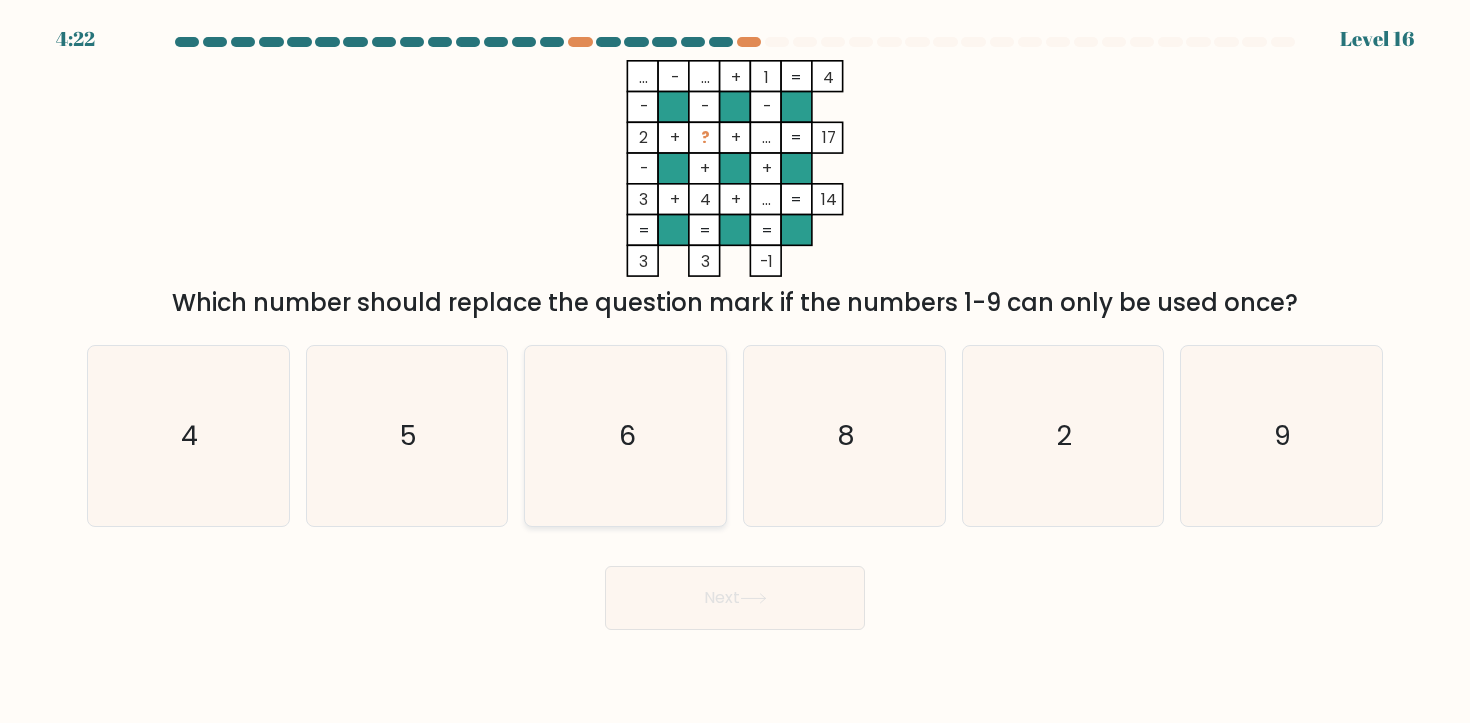 click on "6" 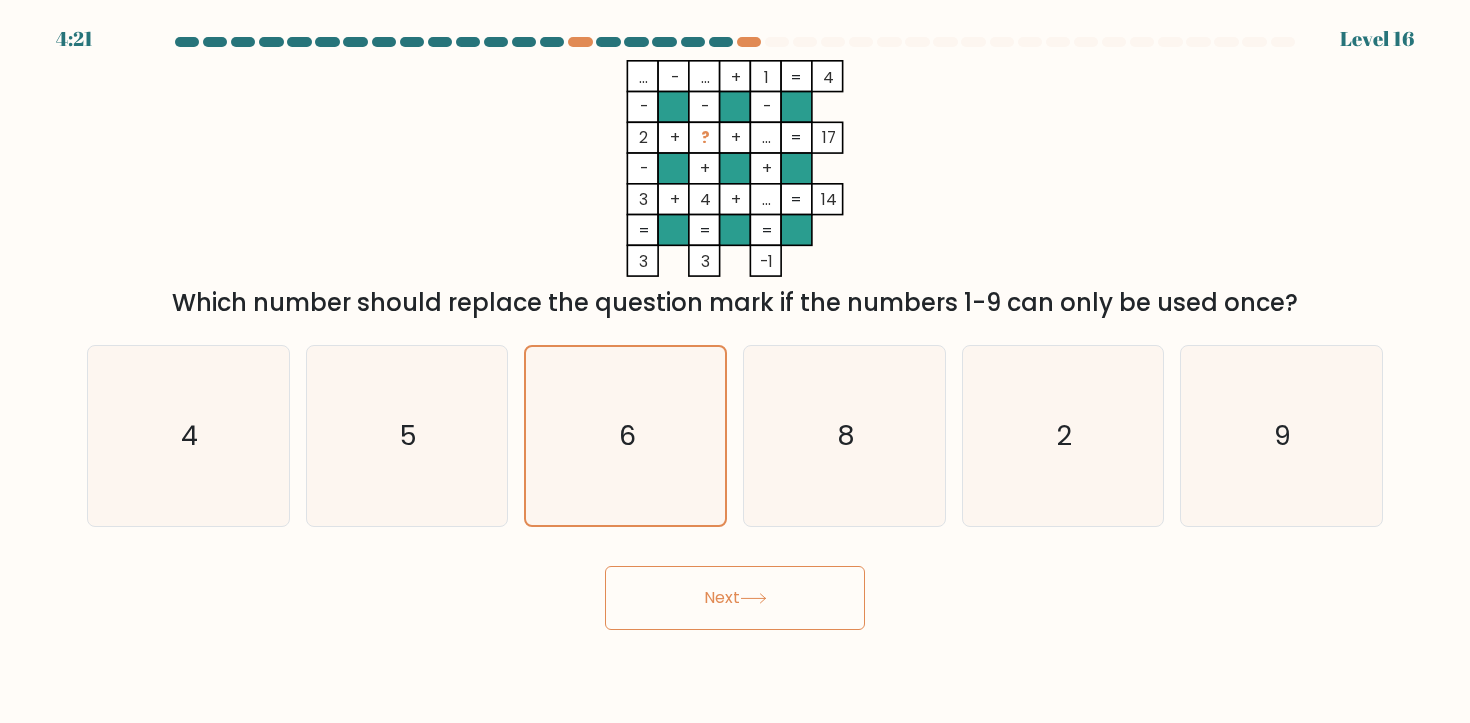 click on "Next" at bounding box center (735, 598) 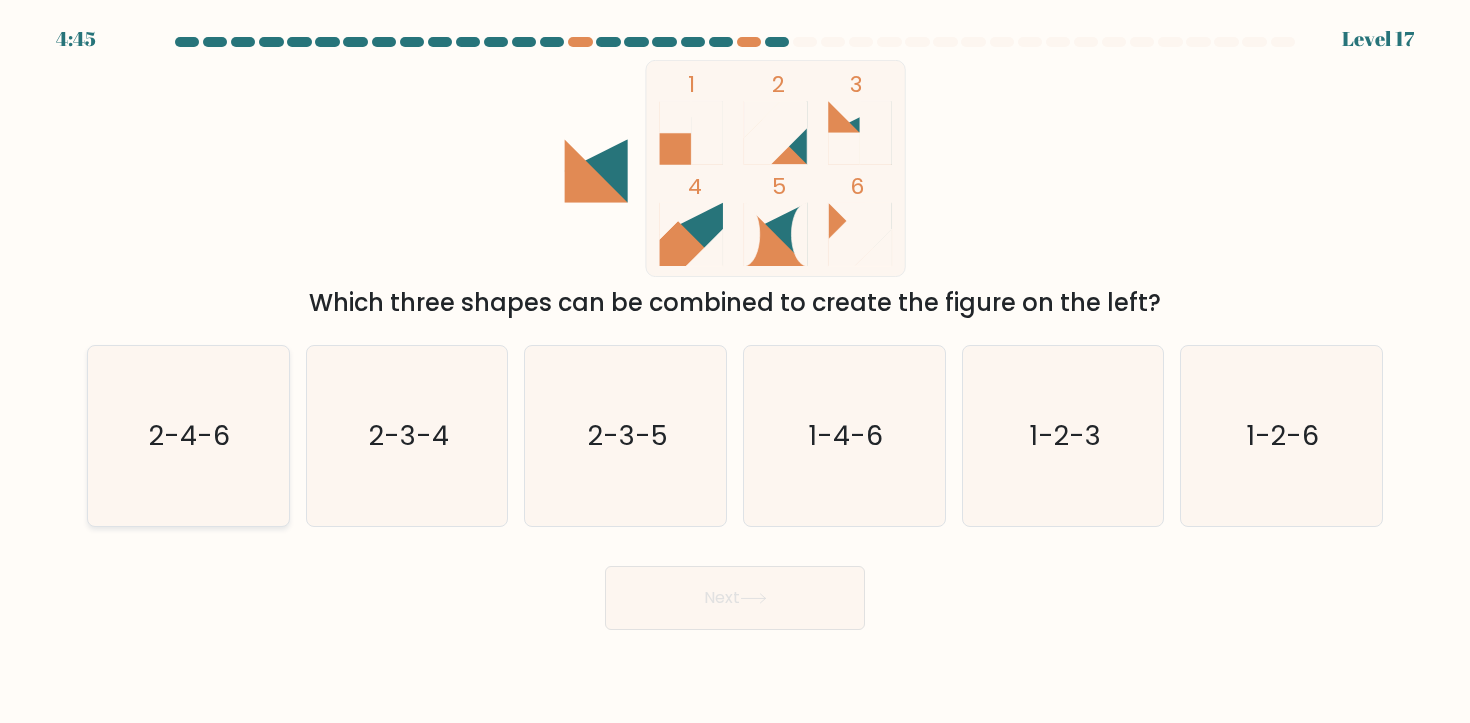 click on "2-4-6" 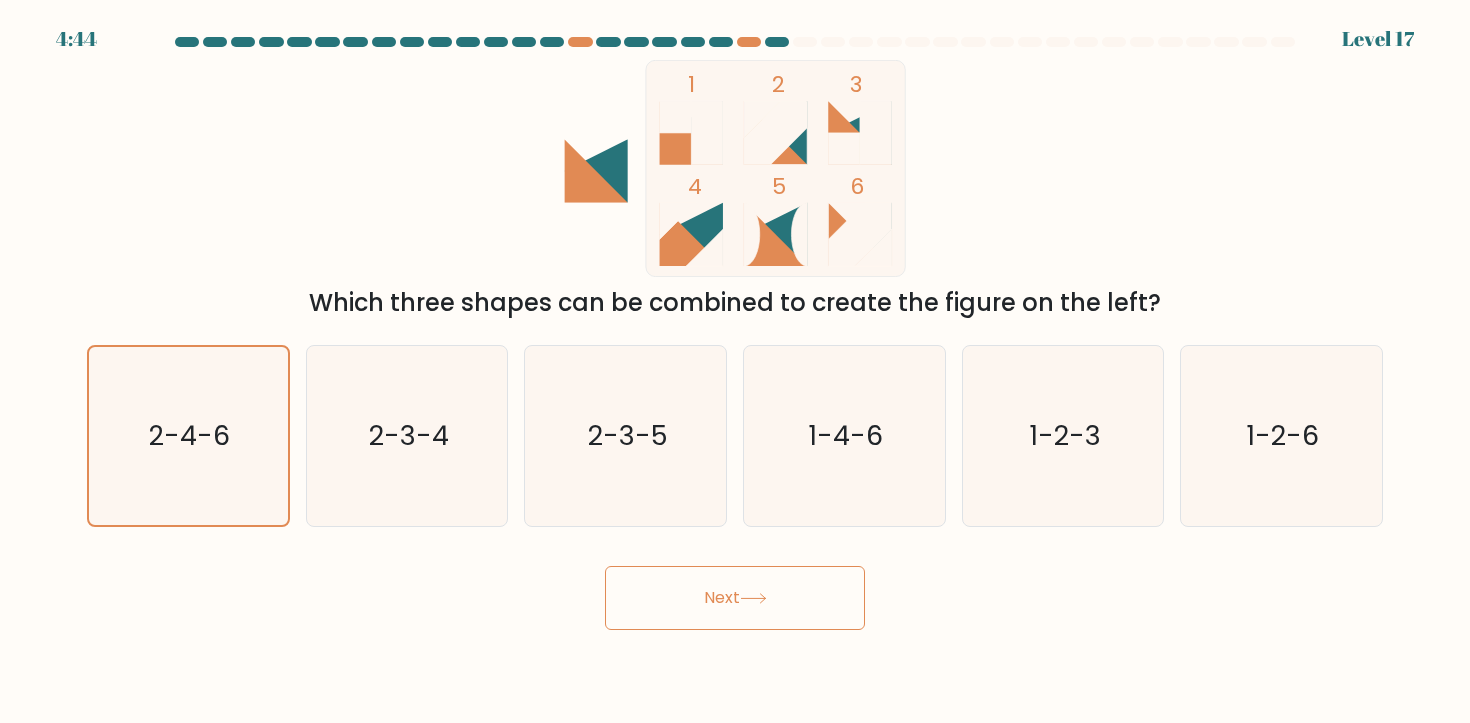 click on "Next" at bounding box center (735, 598) 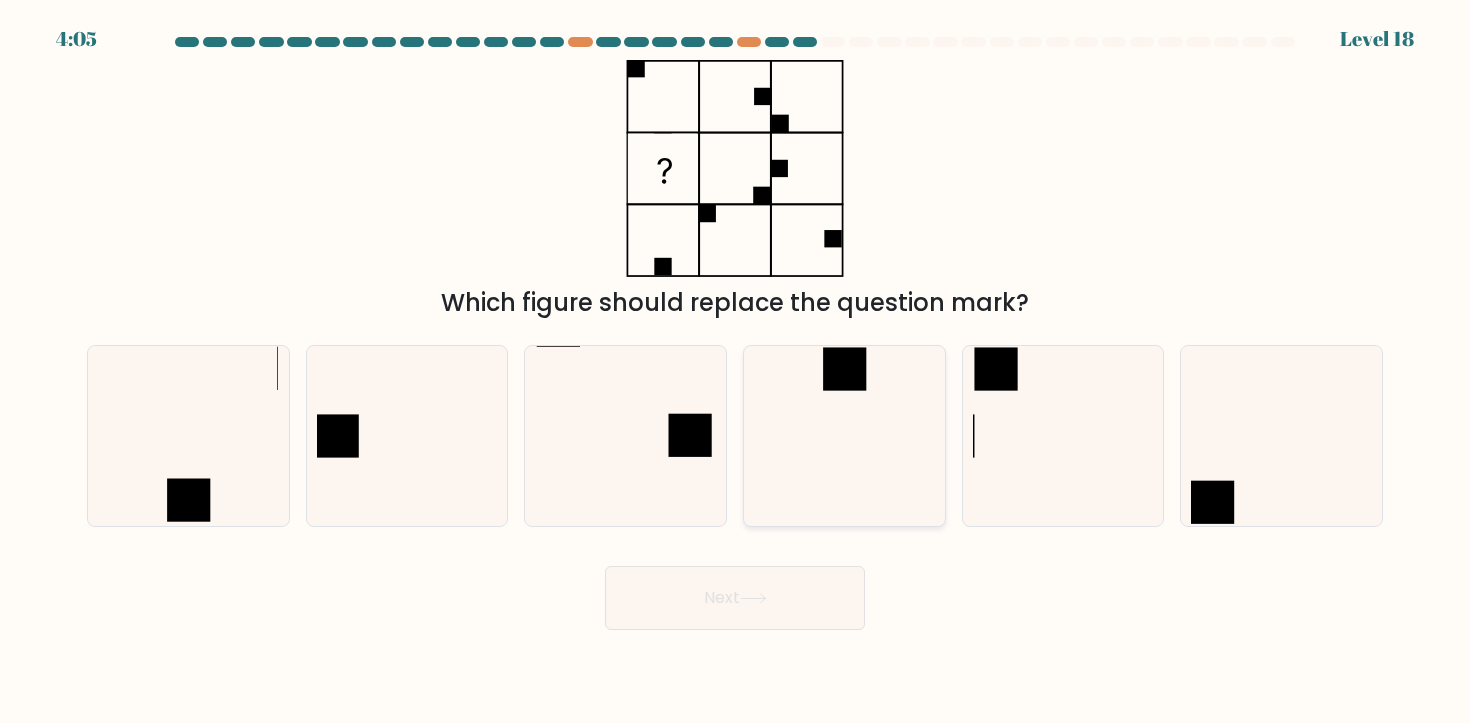 click 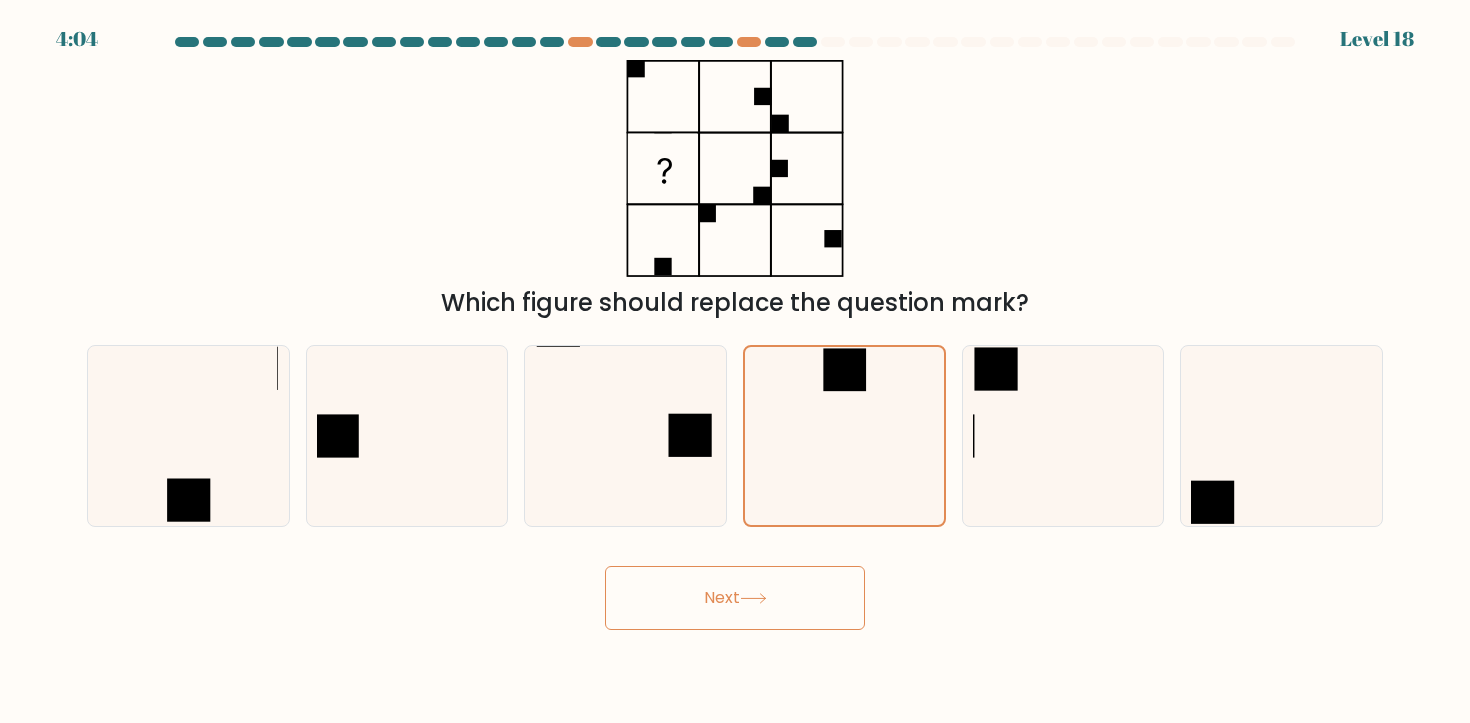 click on "Next" at bounding box center [735, 598] 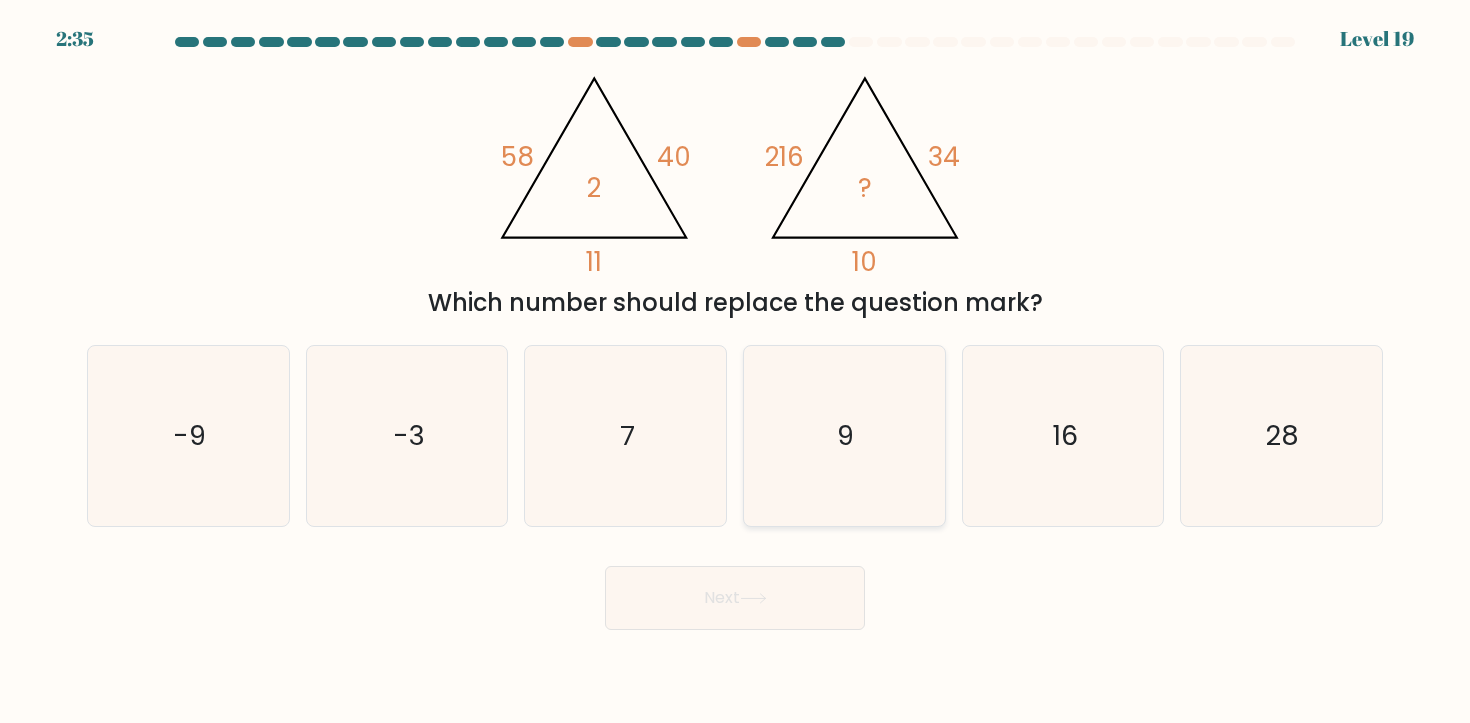 click on "9" 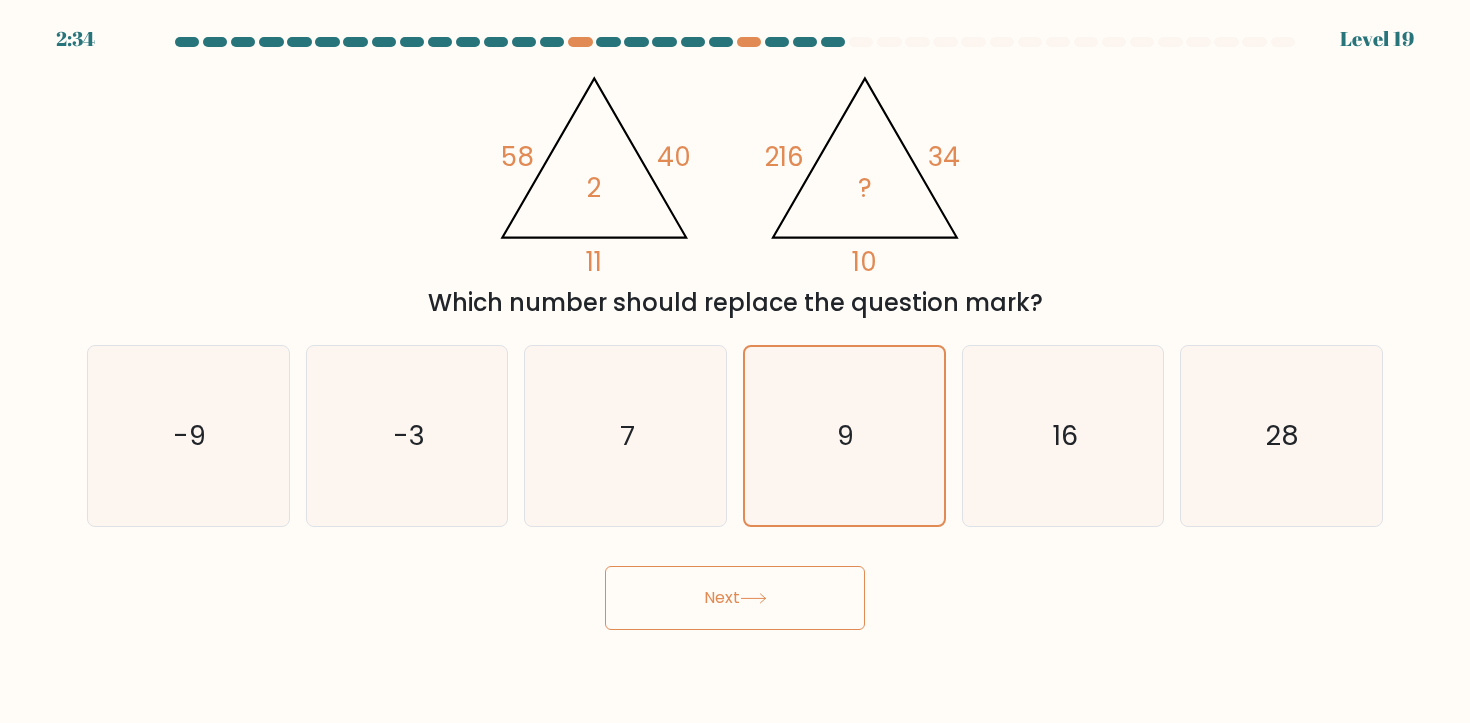click on "Next" at bounding box center (735, 598) 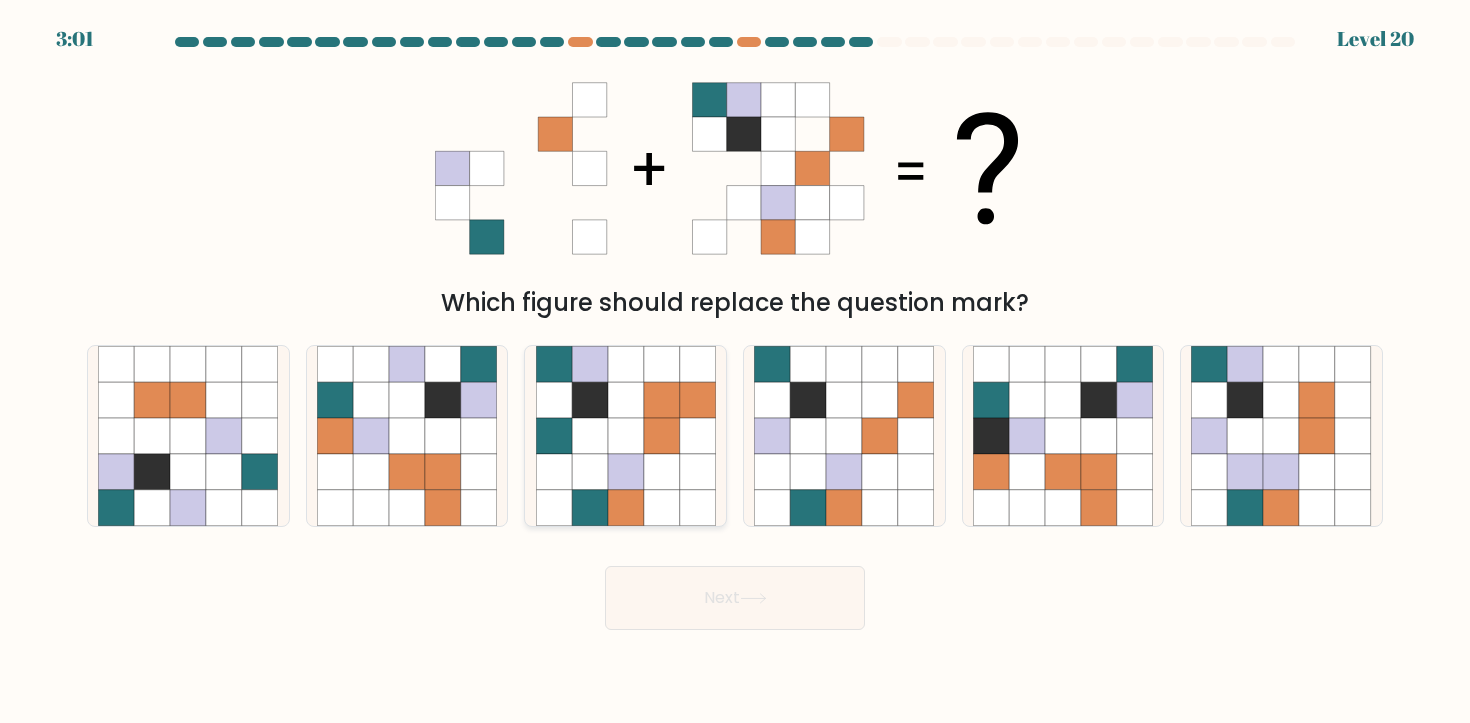 click 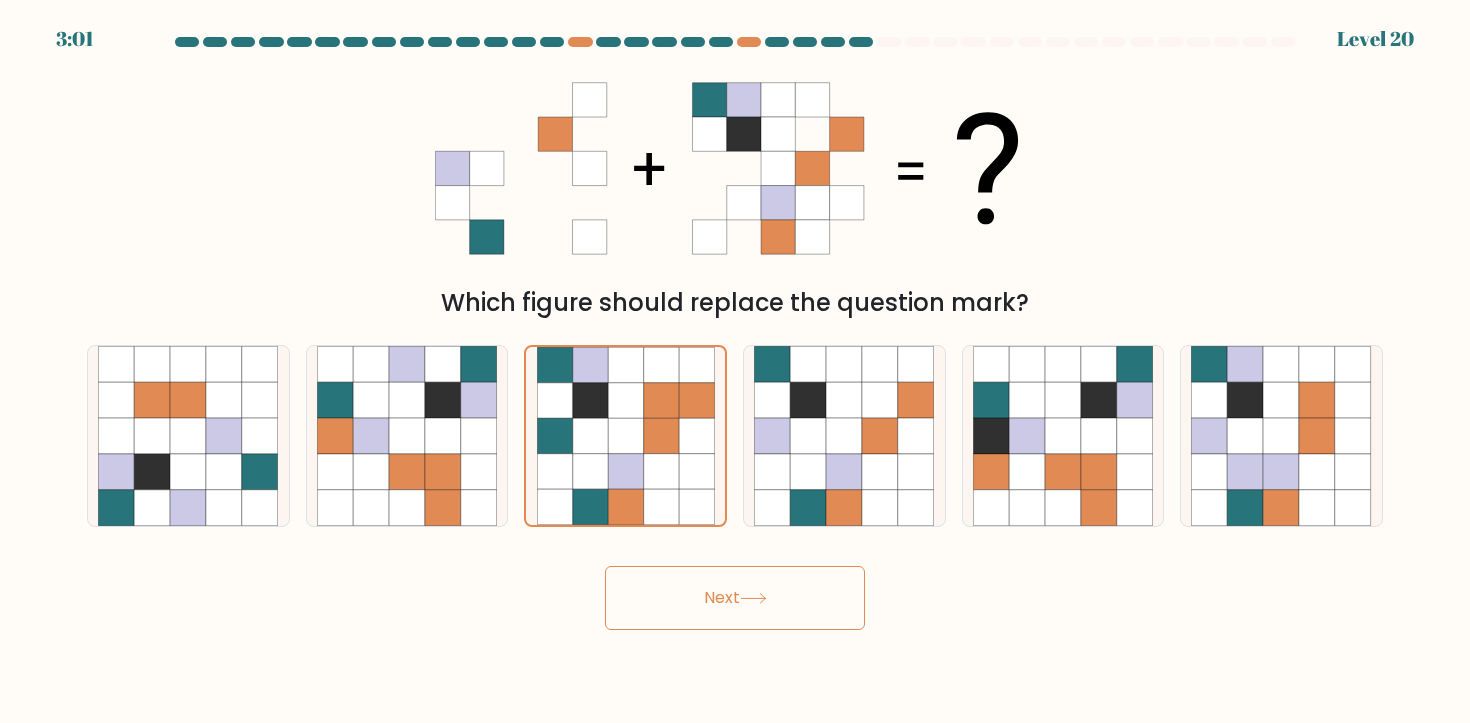 click on "Next" at bounding box center (735, 598) 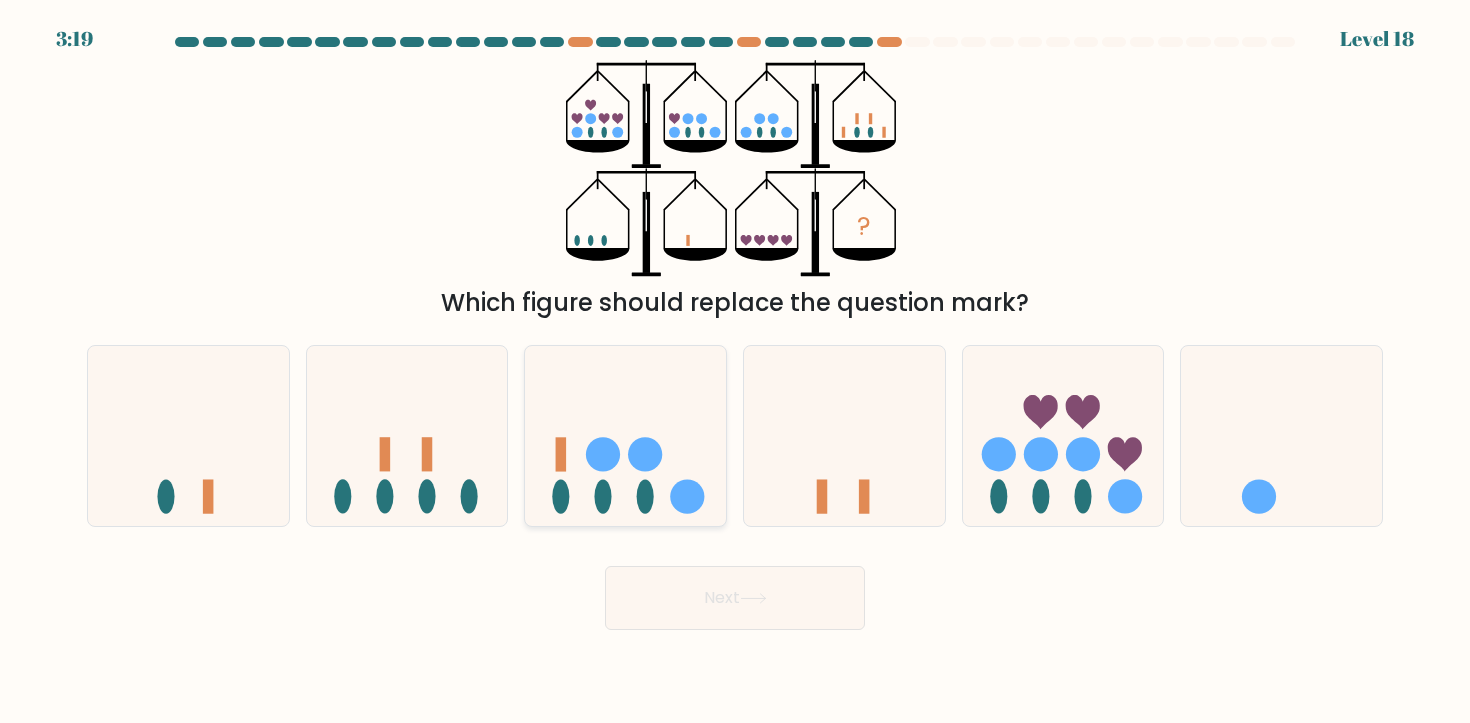 click 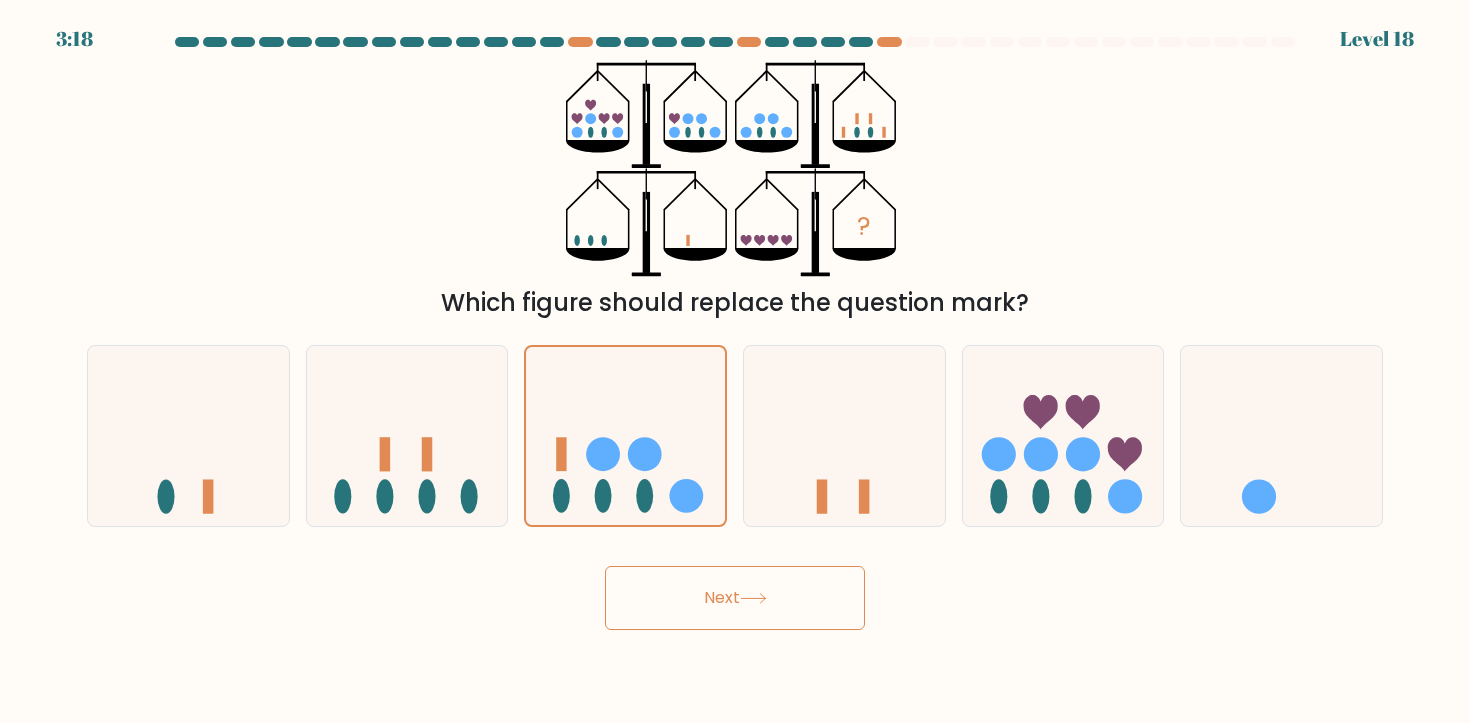 click on "Next" at bounding box center [735, 598] 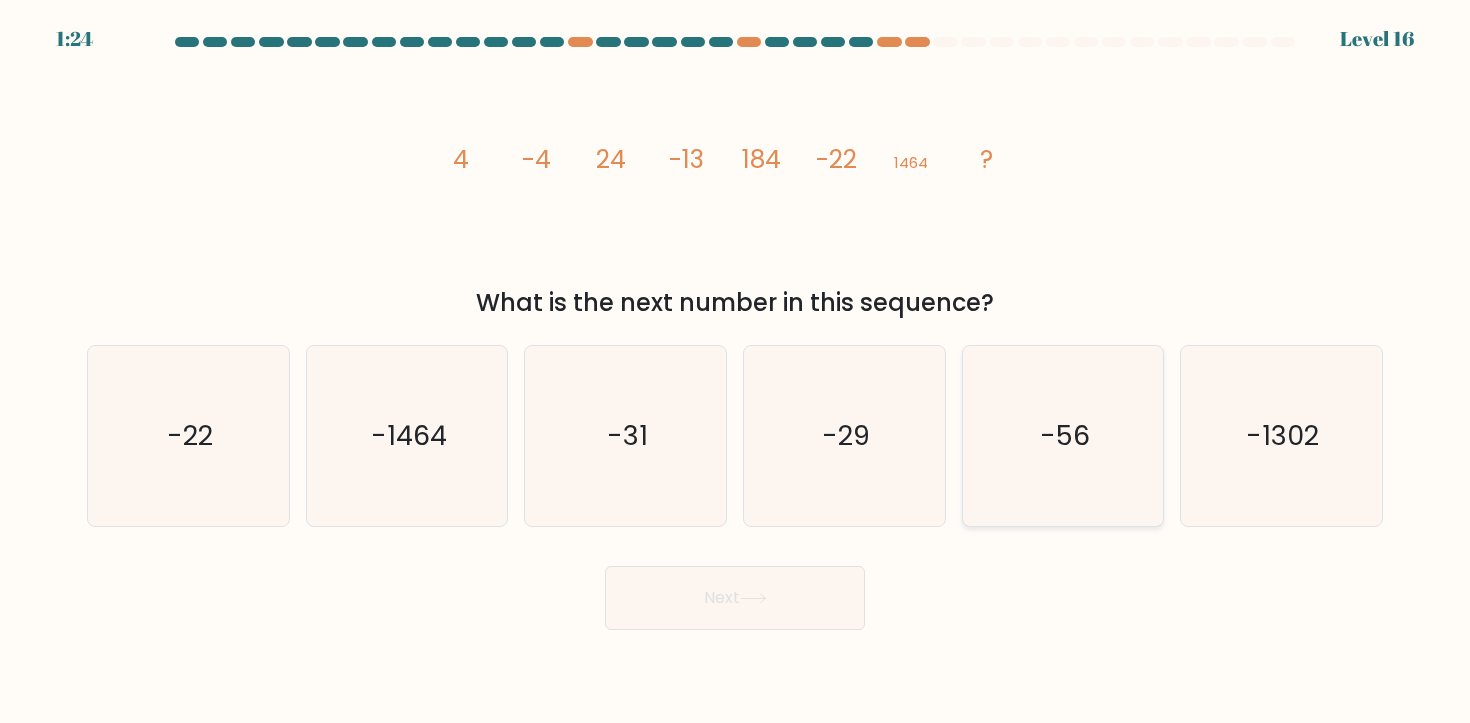 click on "-56" 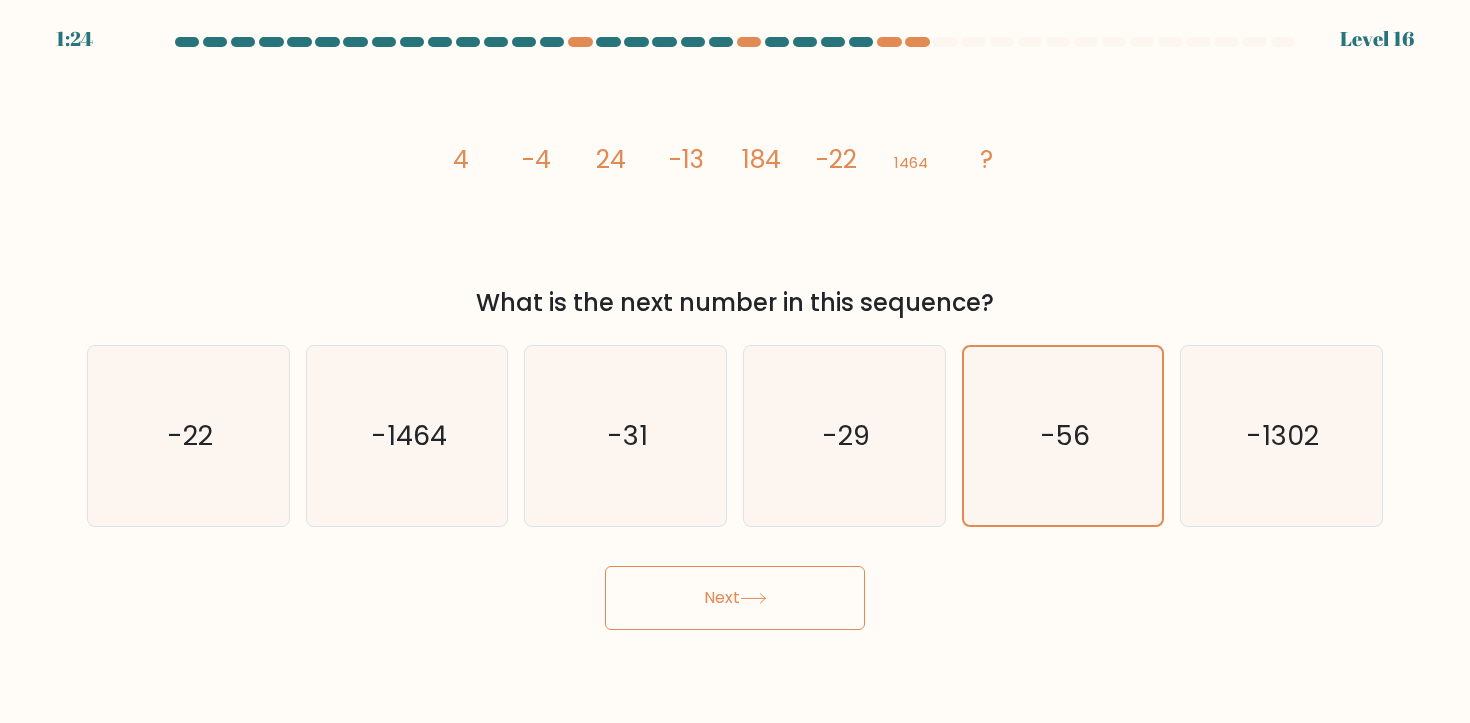 click on "Next" at bounding box center (735, 598) 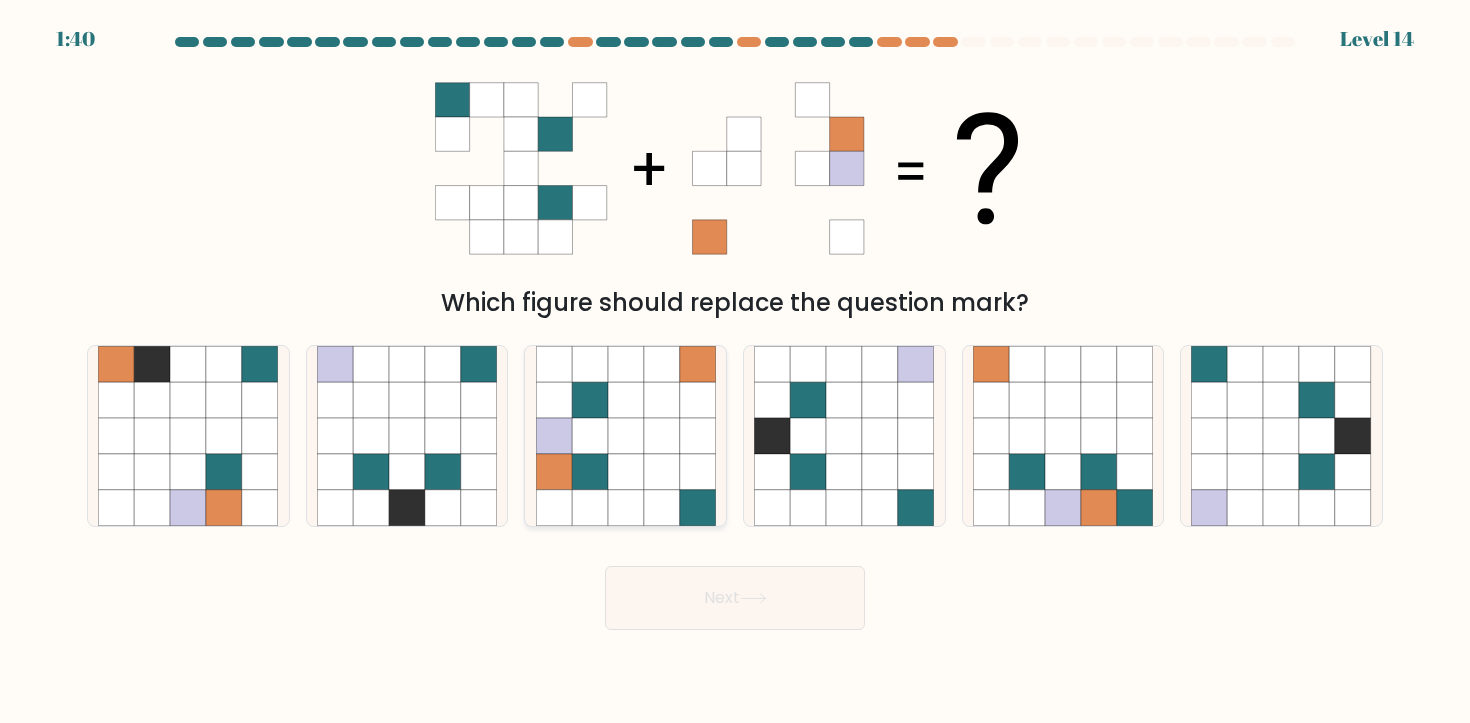click 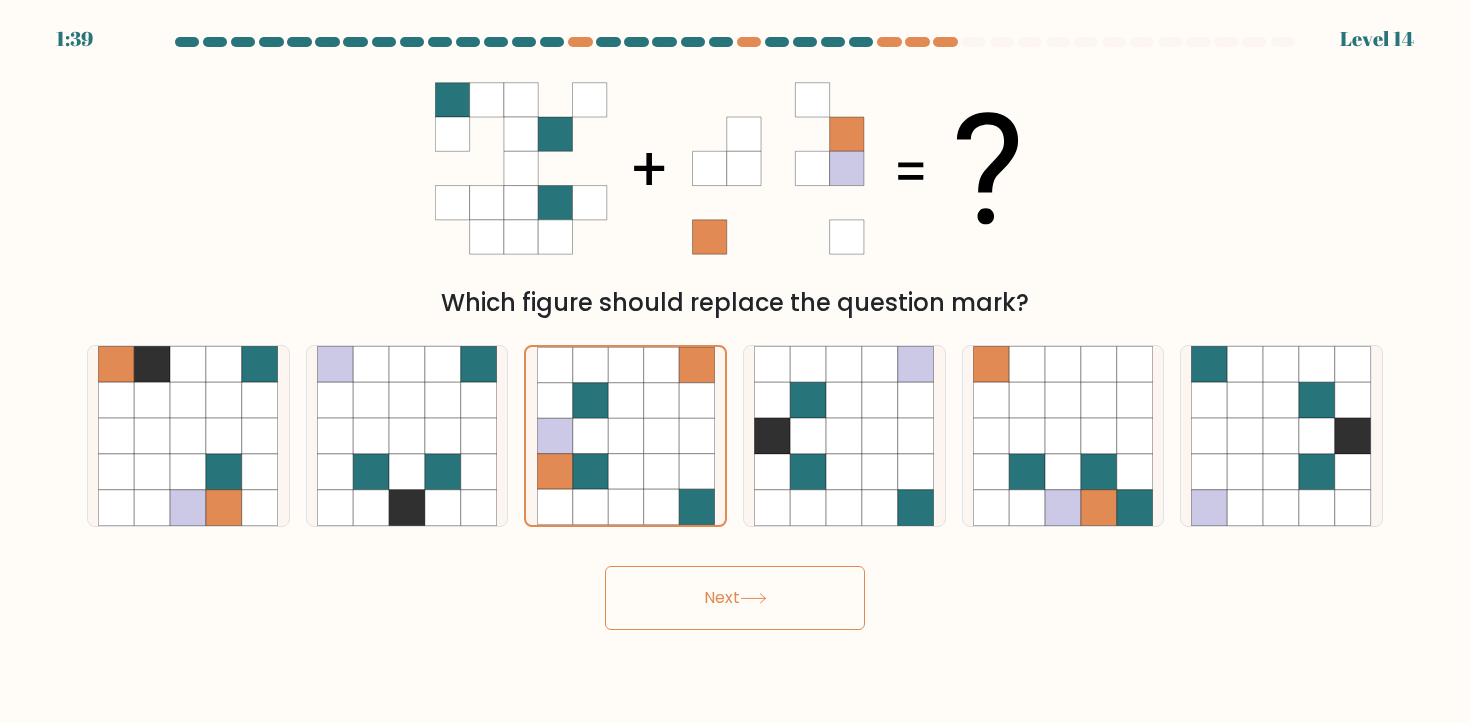 click 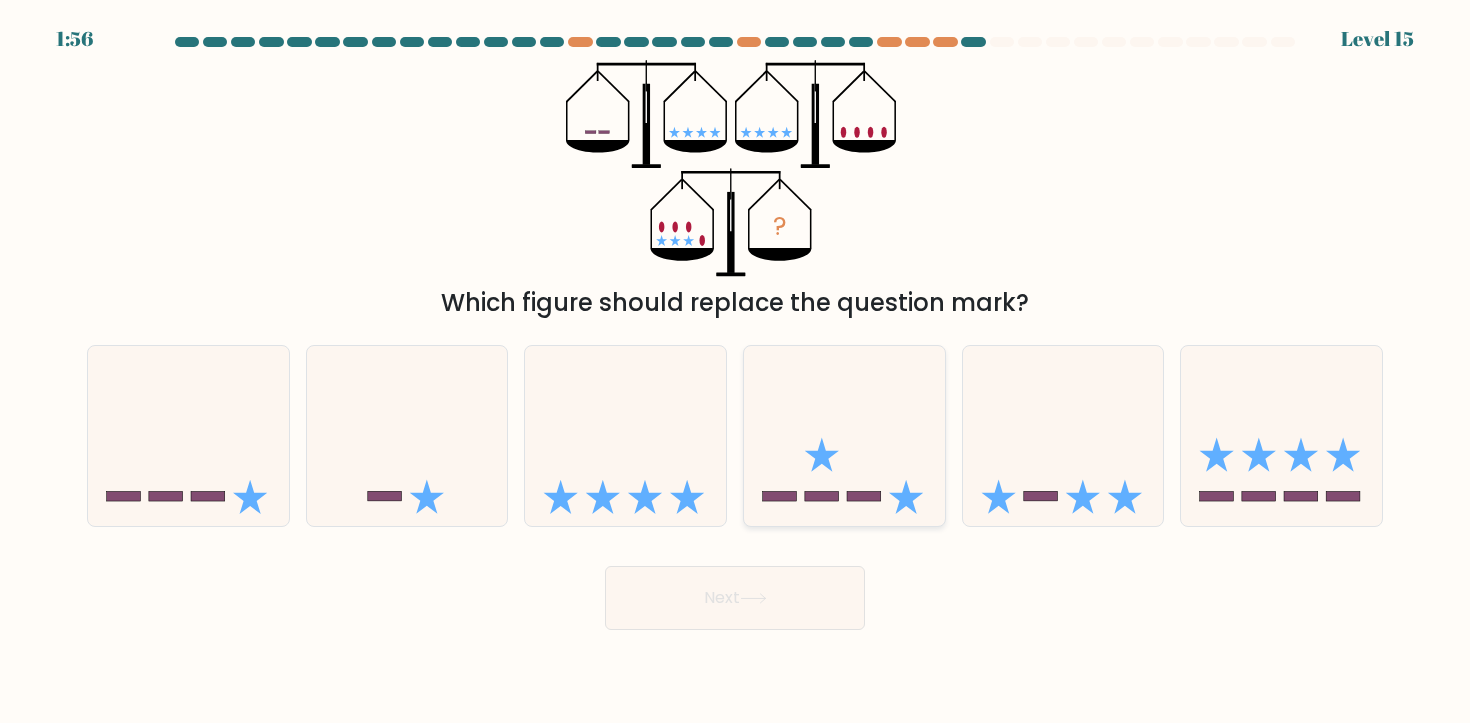 click 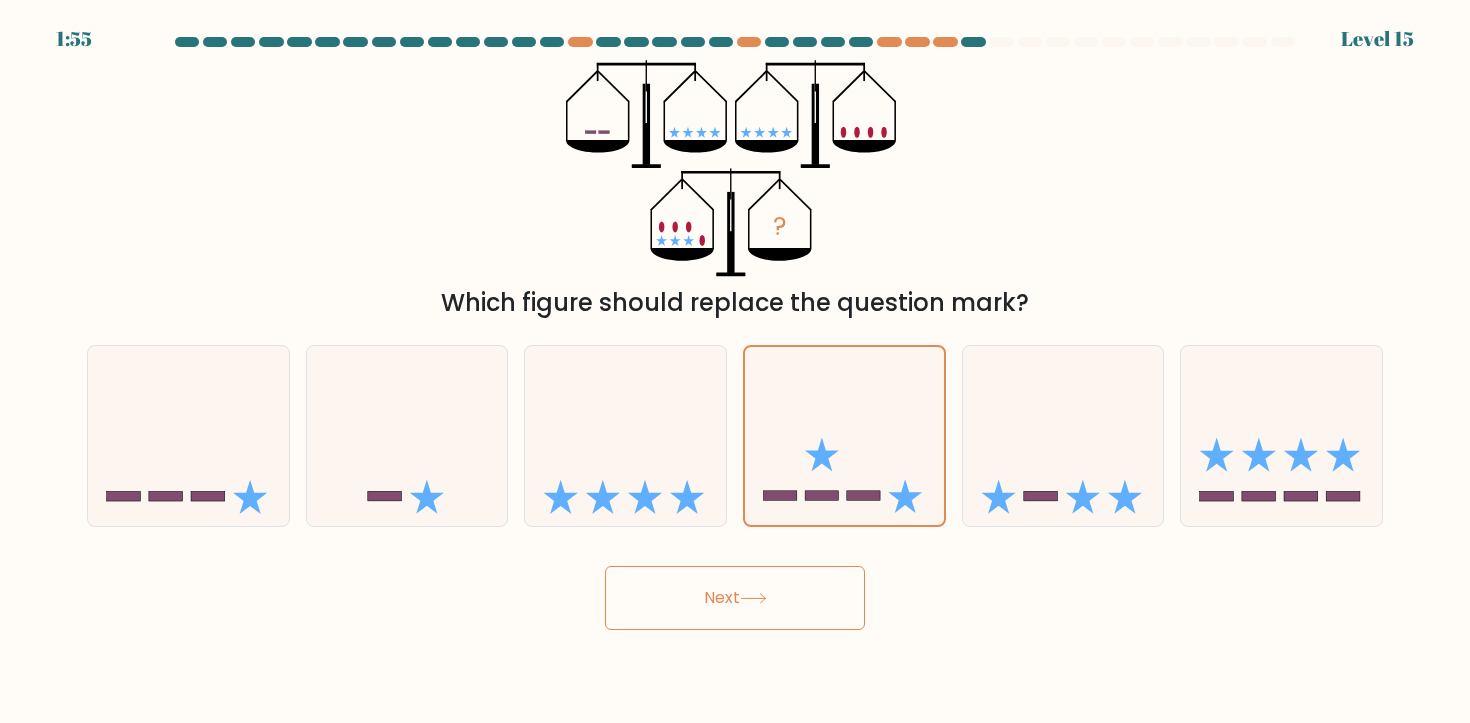 click on "Next" at bounding box center [735, 598] 